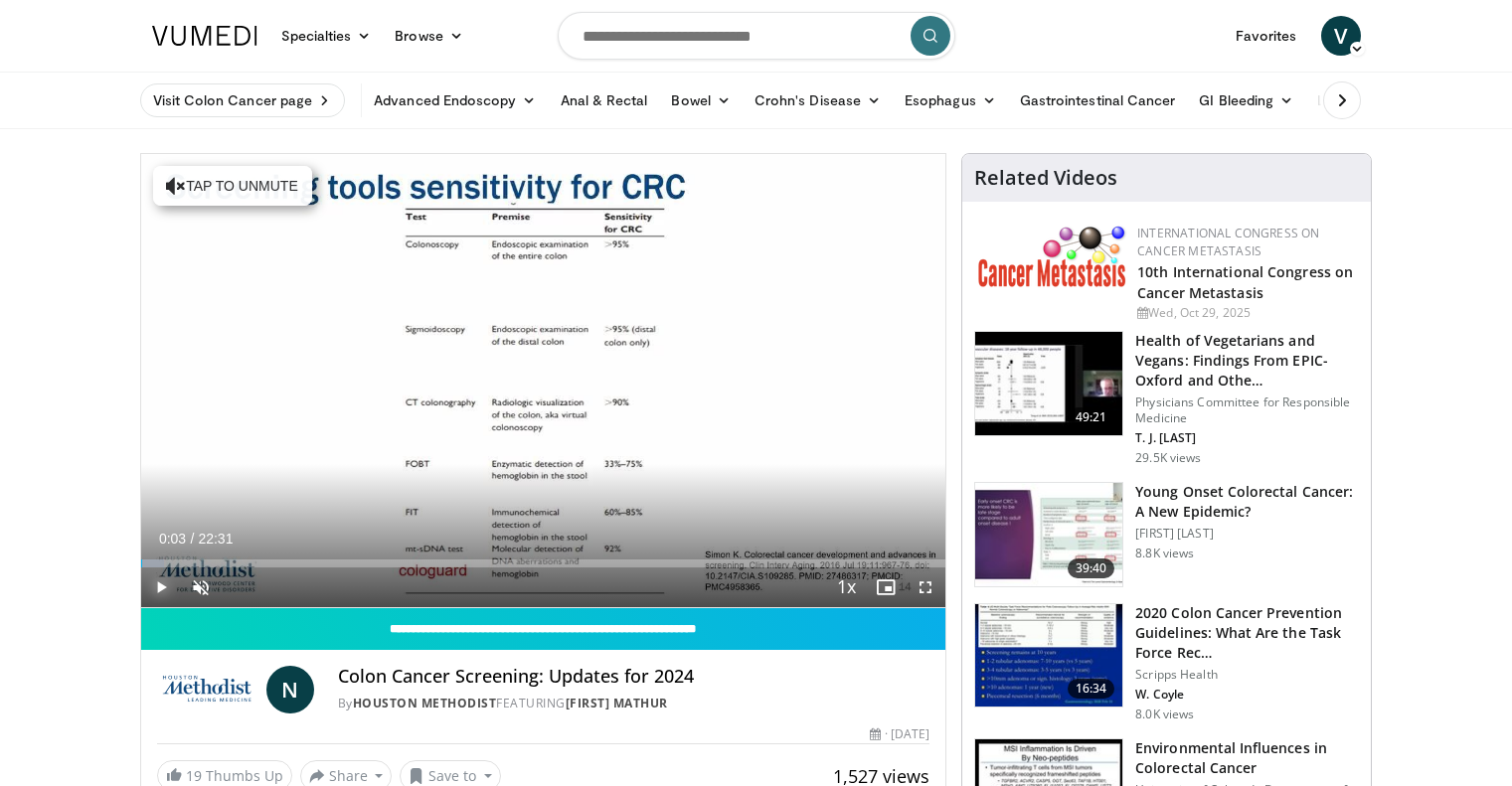scroll, scrollTop: 64, scrollLeft: 0, axis: vertical 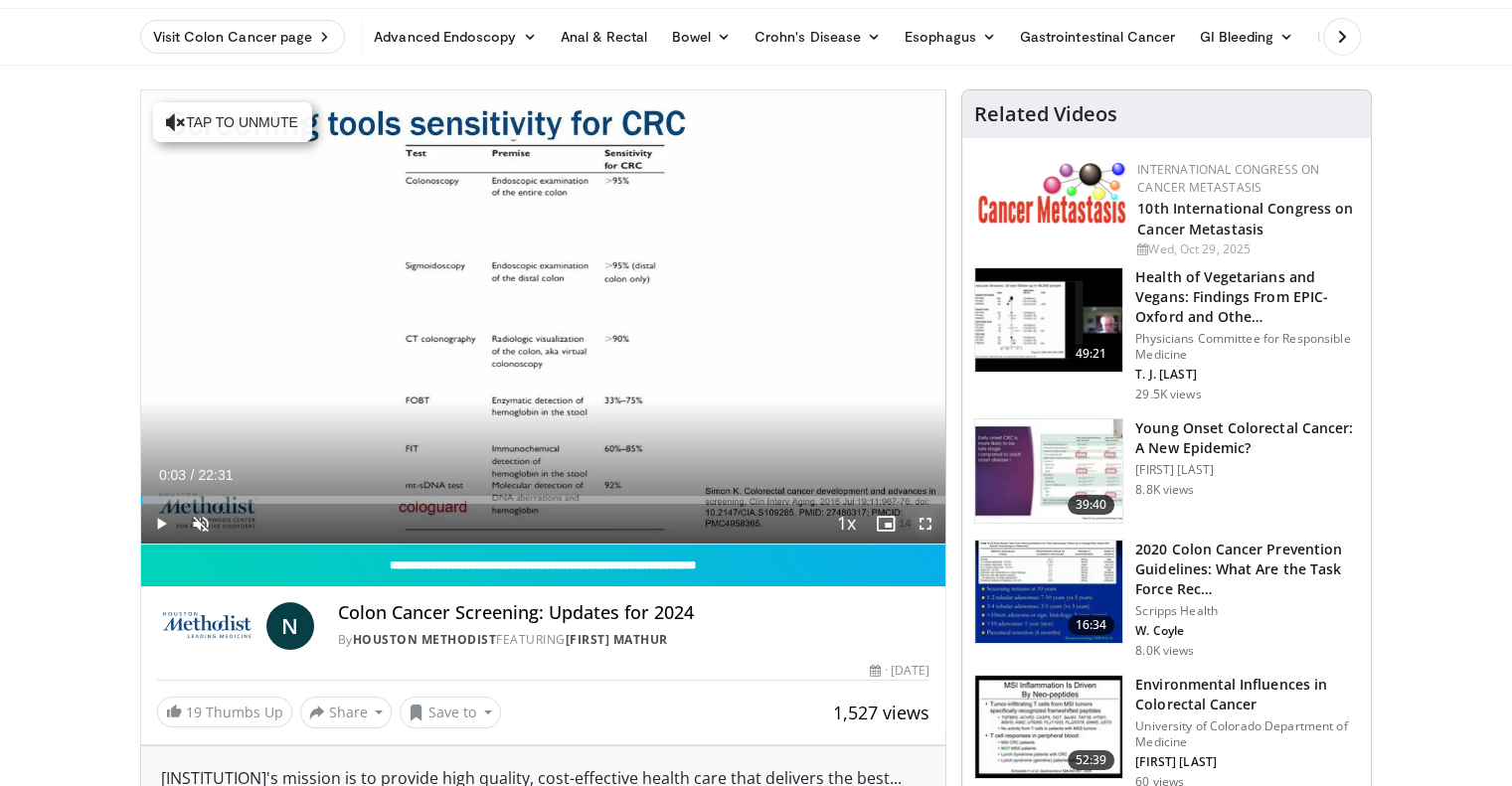 click at bounding box center [925, 524] 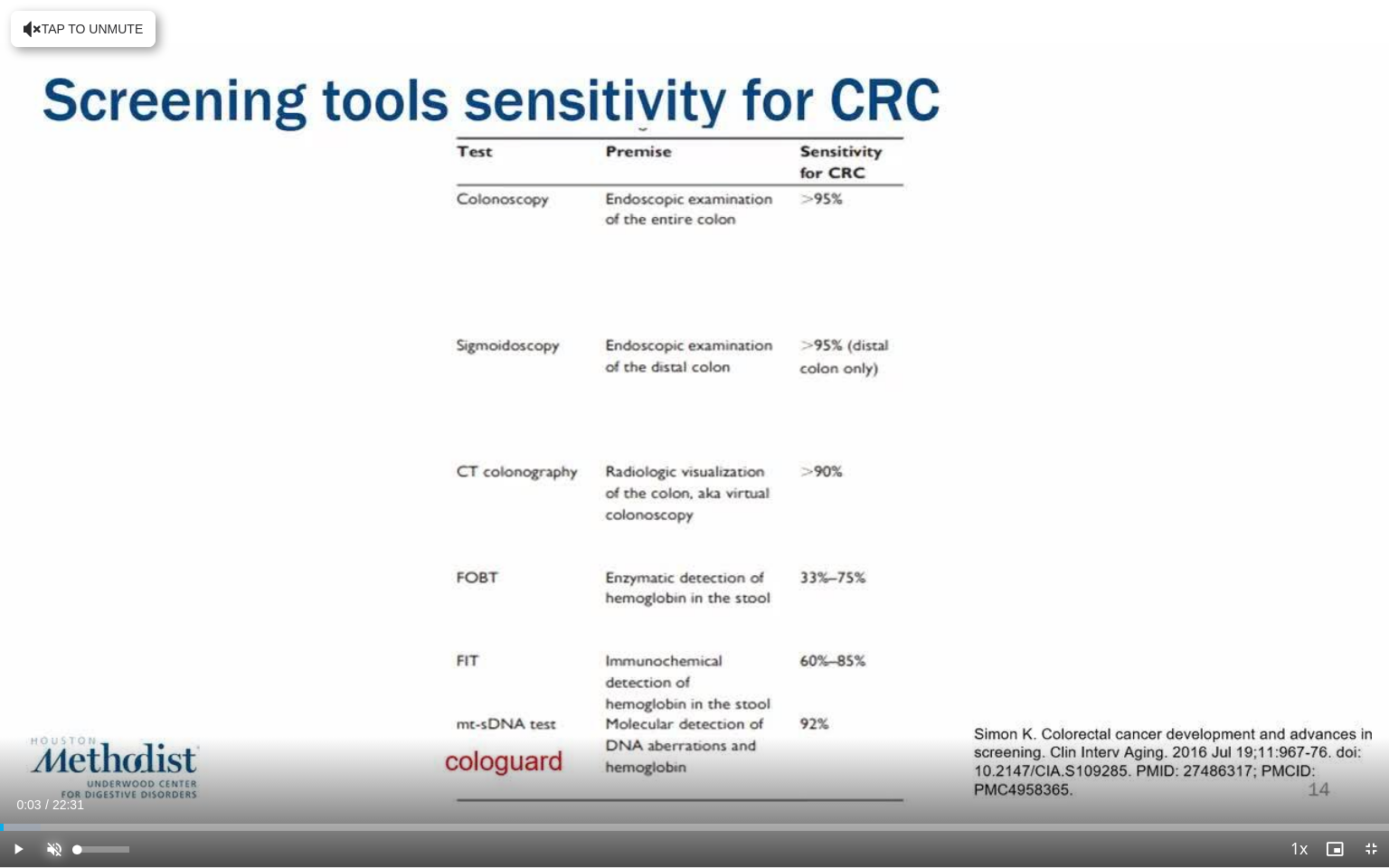 click at bounding box center [54, 849] 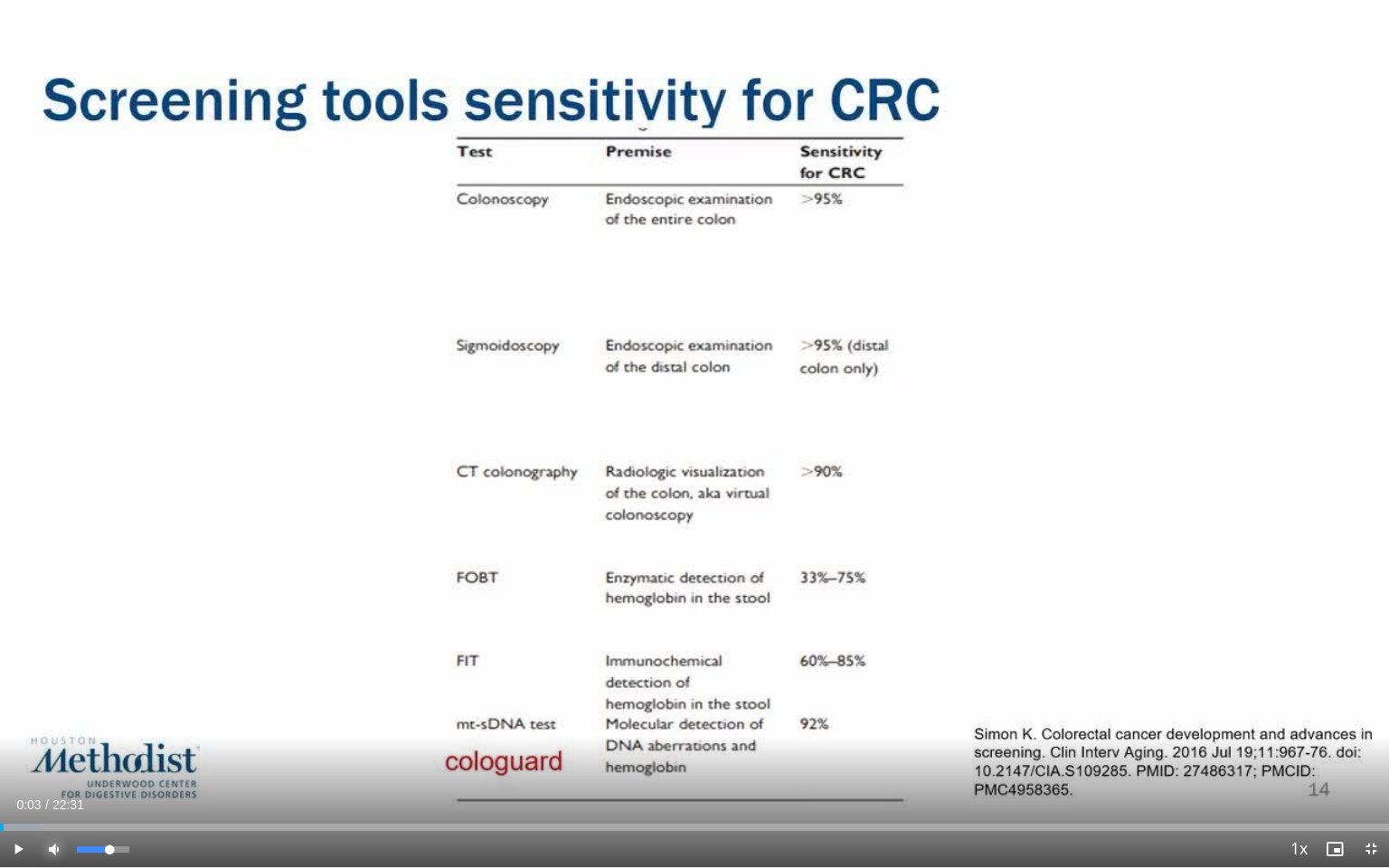 type 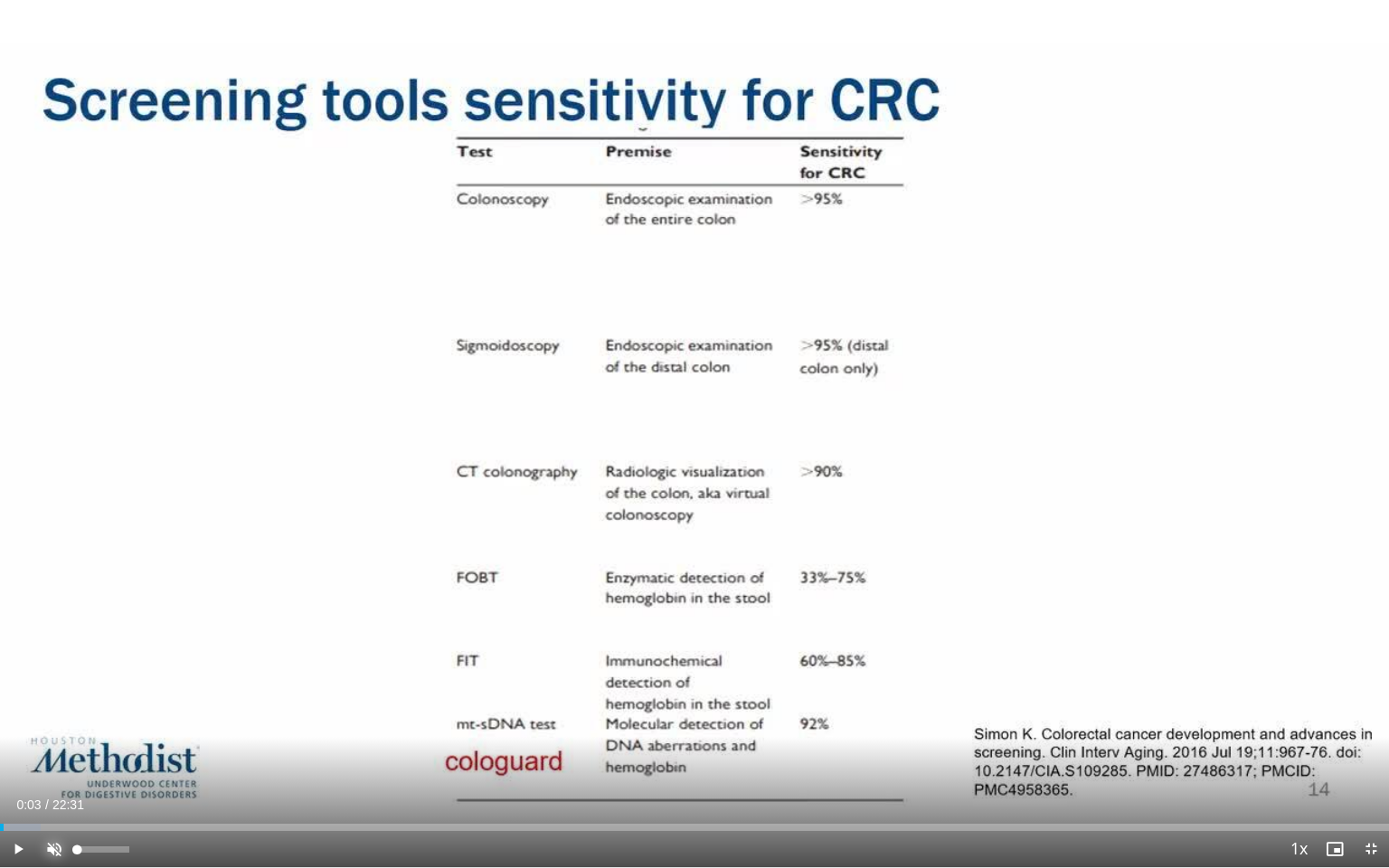 click at bounding box center (54, 849) 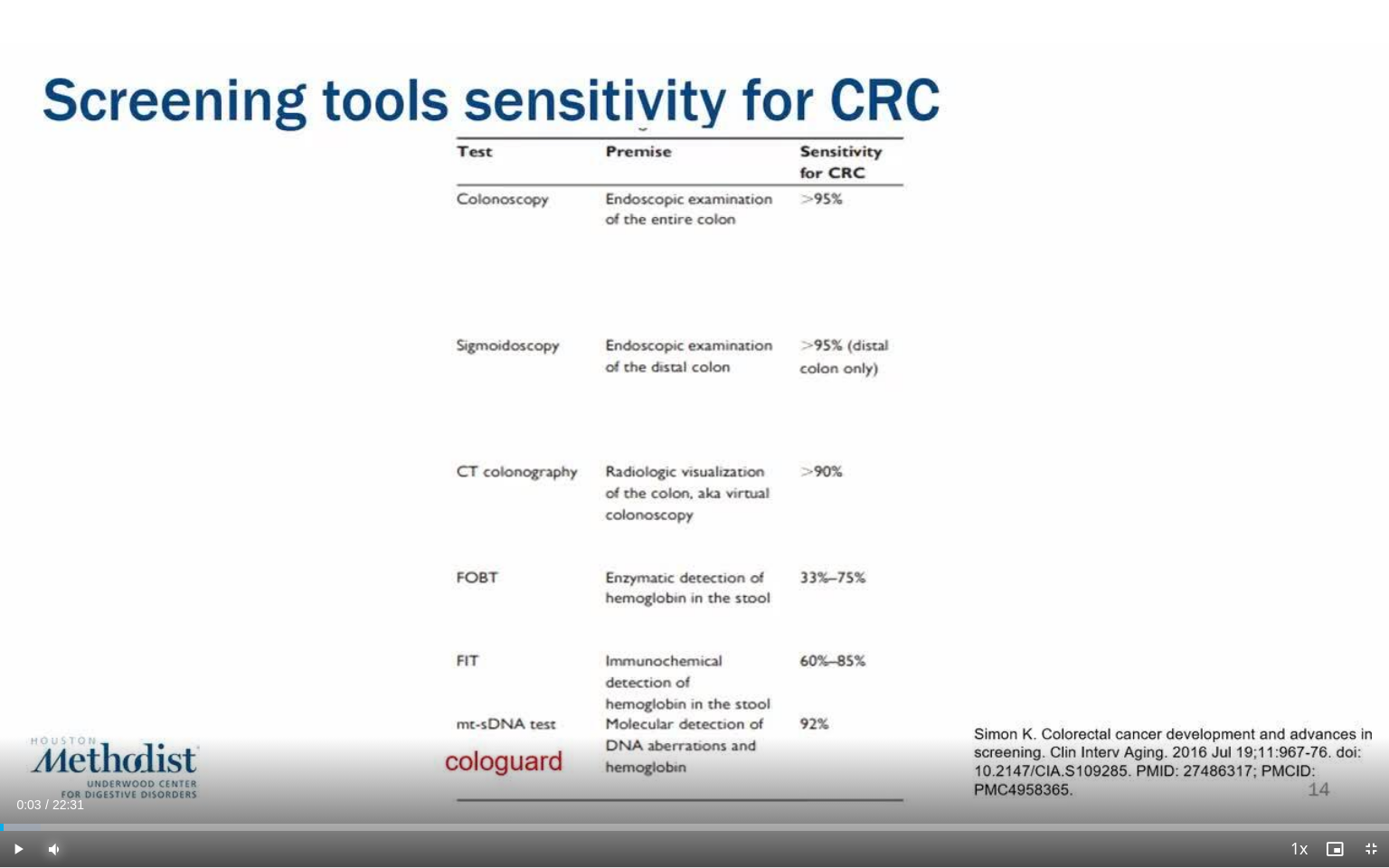 click on "Mute" at bounding box center [54, 849] 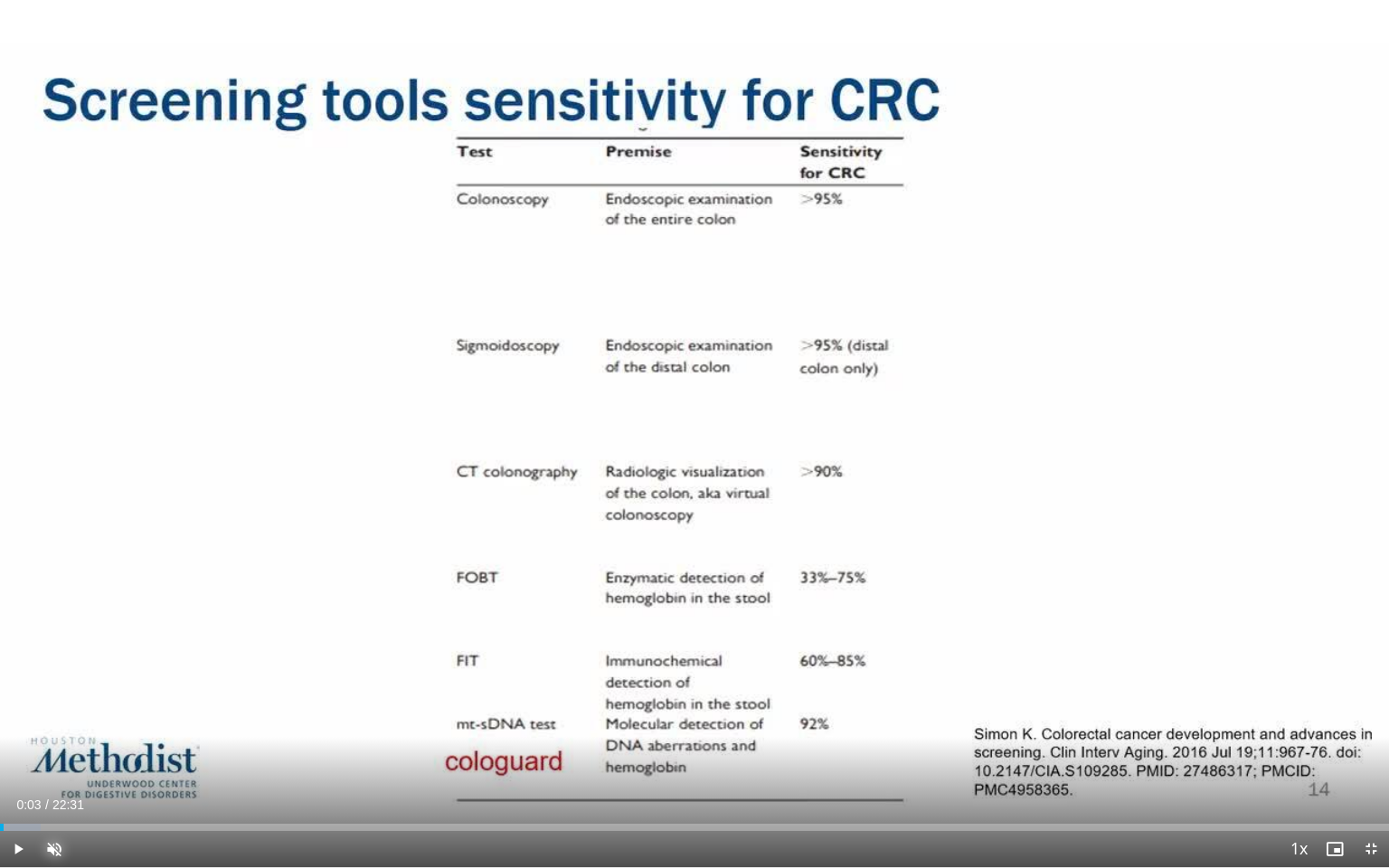 click on "Unmute" at bounding box center [54, 849] 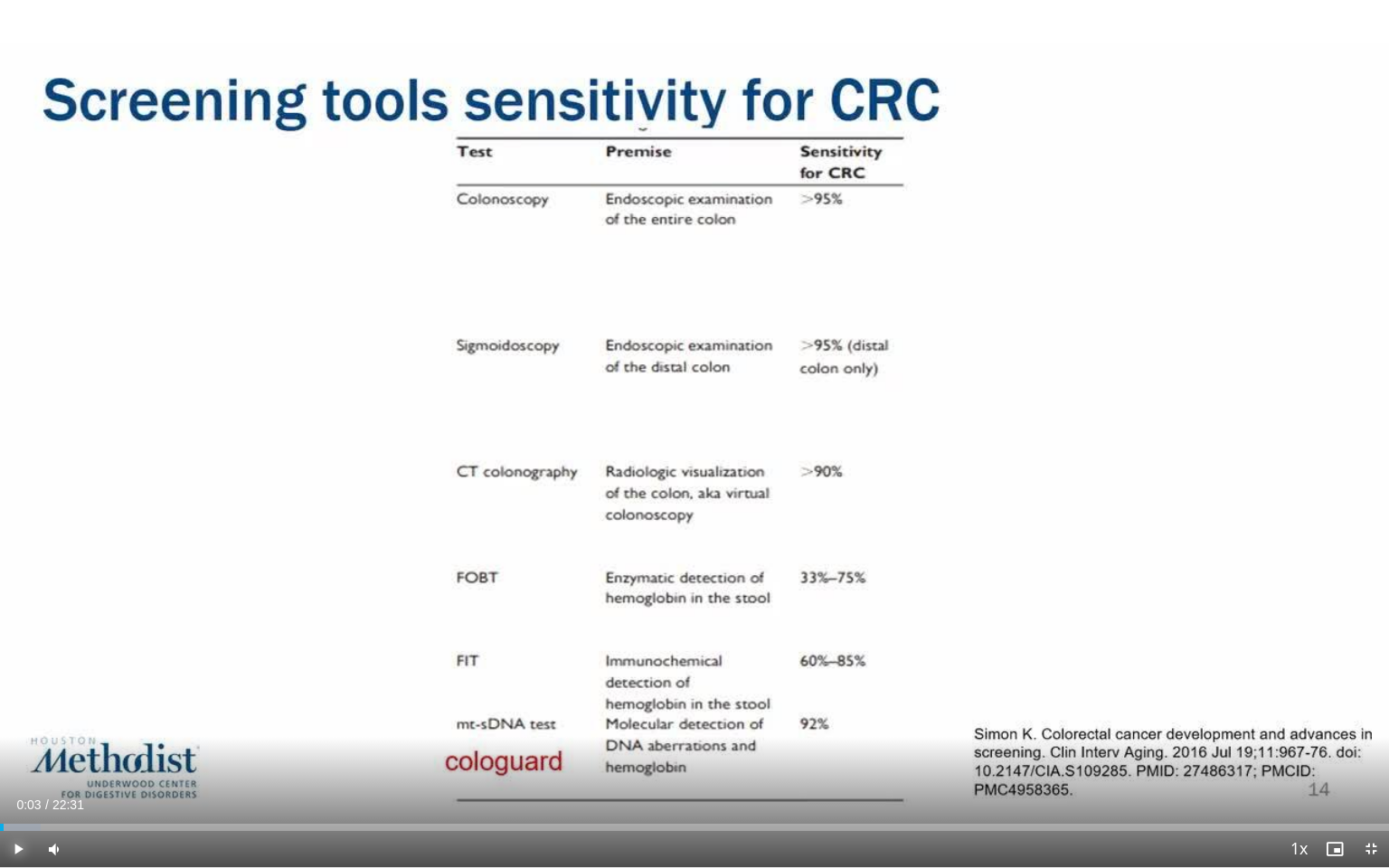 click at bounding box center [18, 849] 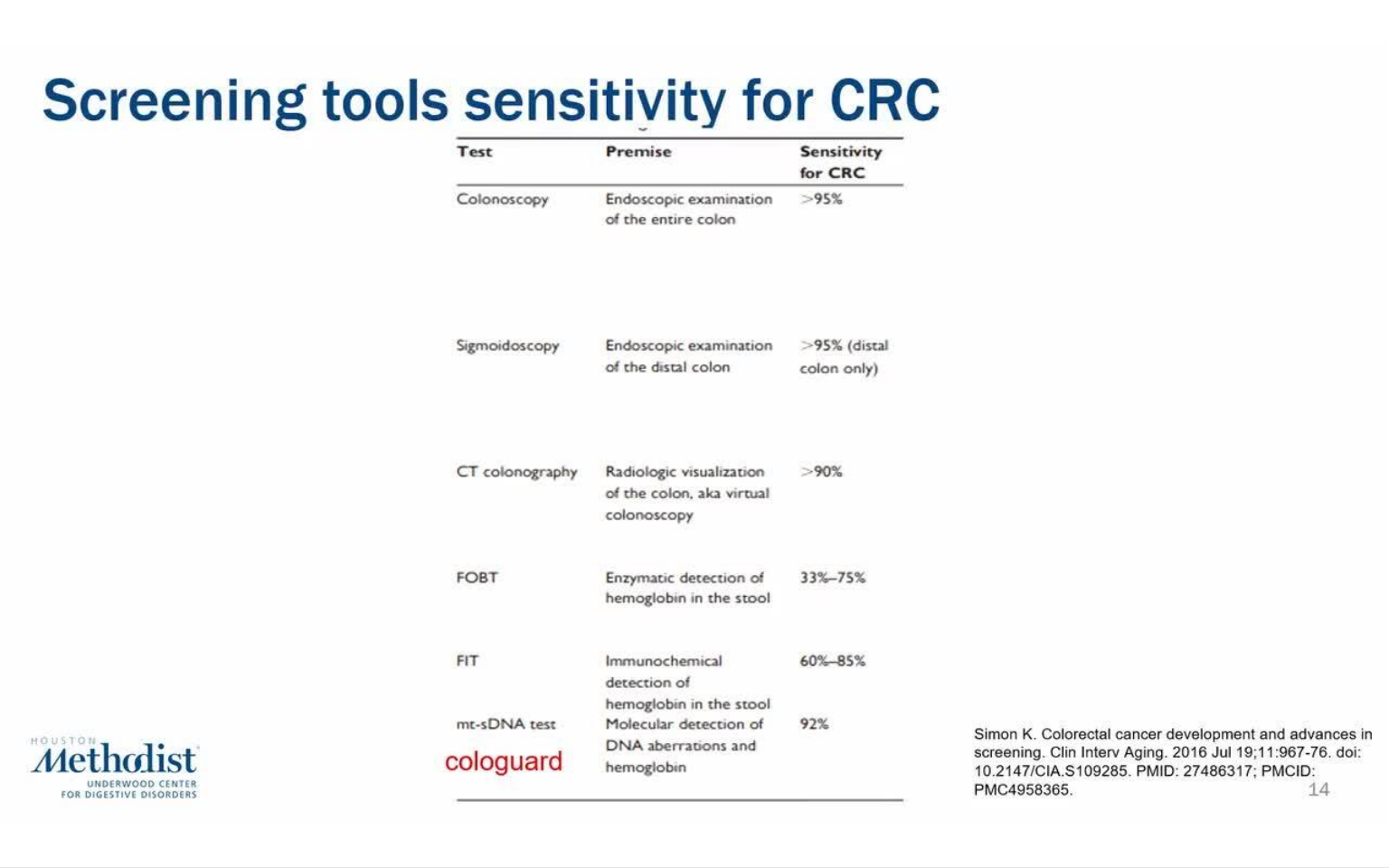 type 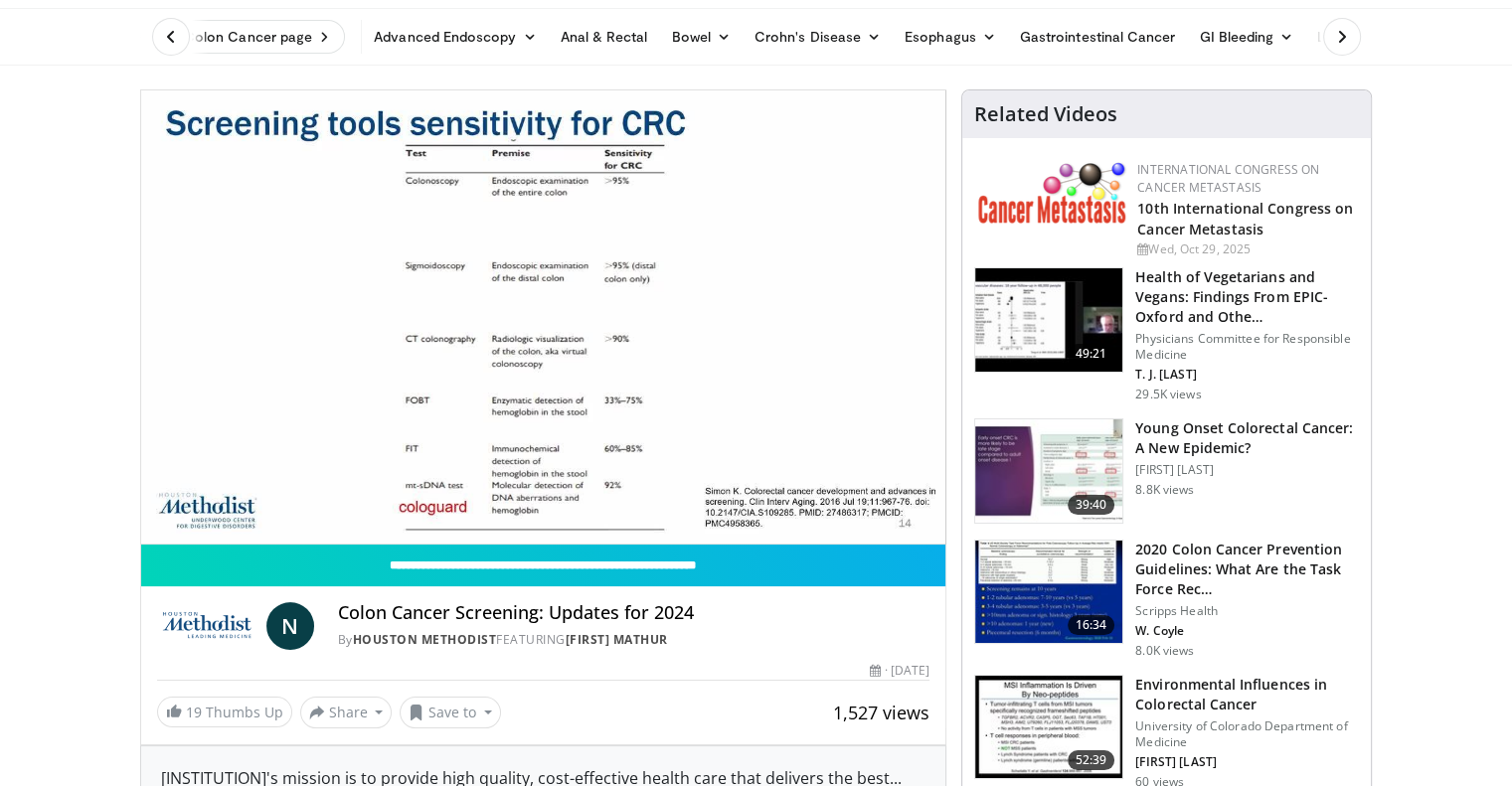 drag, startPoint x: 286, startPoint y: 373, endPoint x: 74, endPoint y: 61, distance: 377.21082 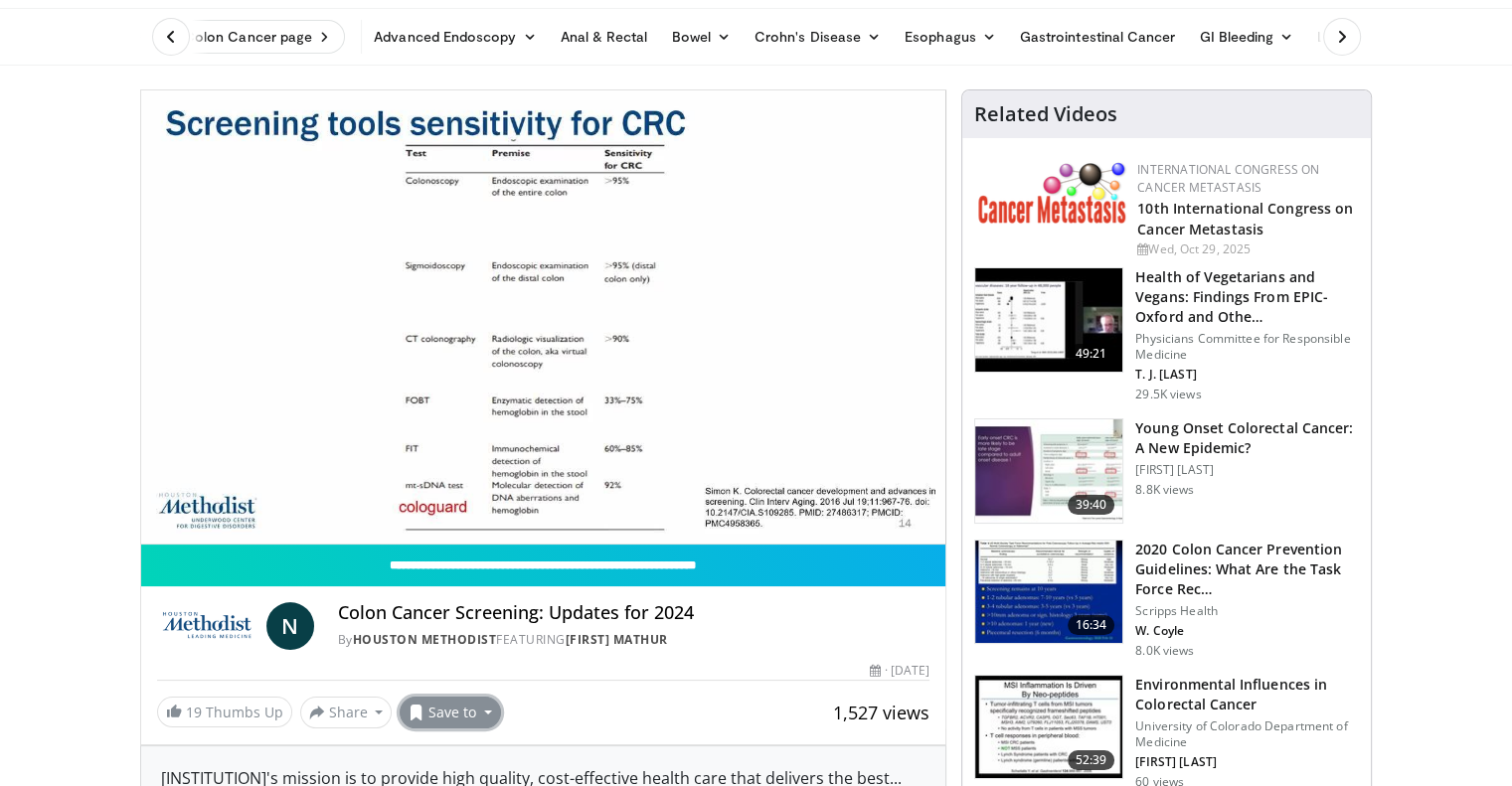 click on "Save to" at bounding box center [450, 712] 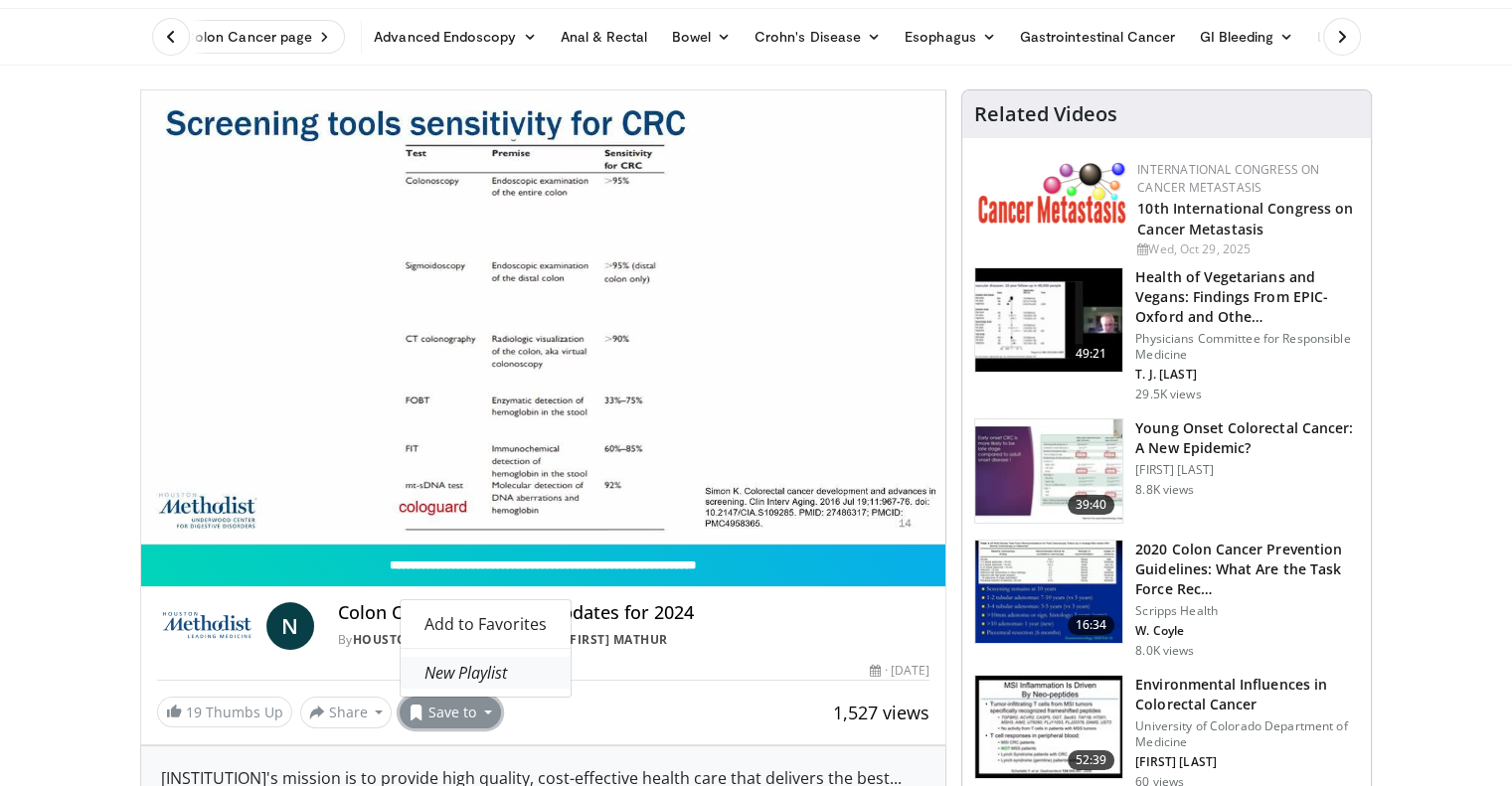 click on "New Playlist" at bounding box center (465, 673) 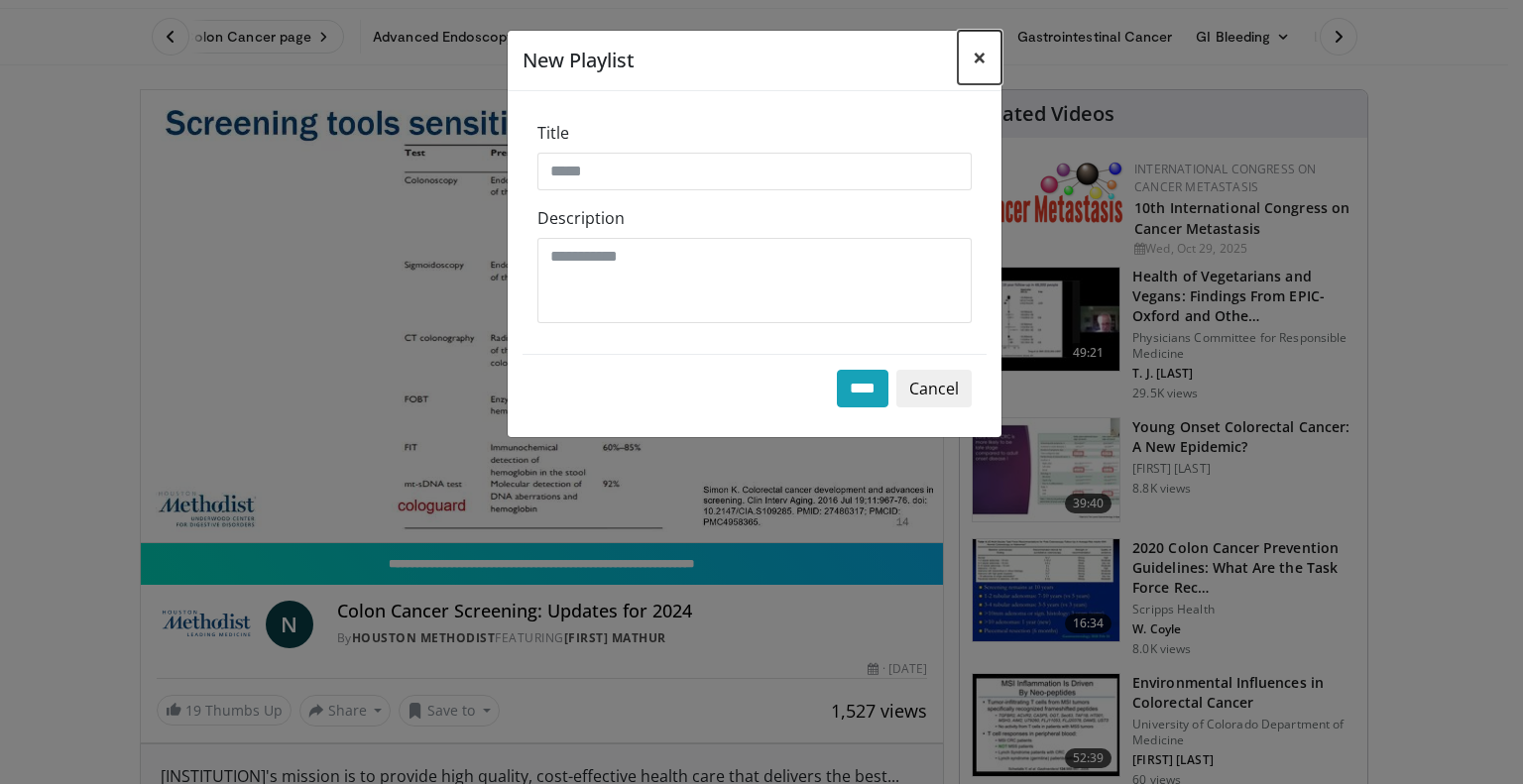 click on "×" at bounding box center [980, 56] 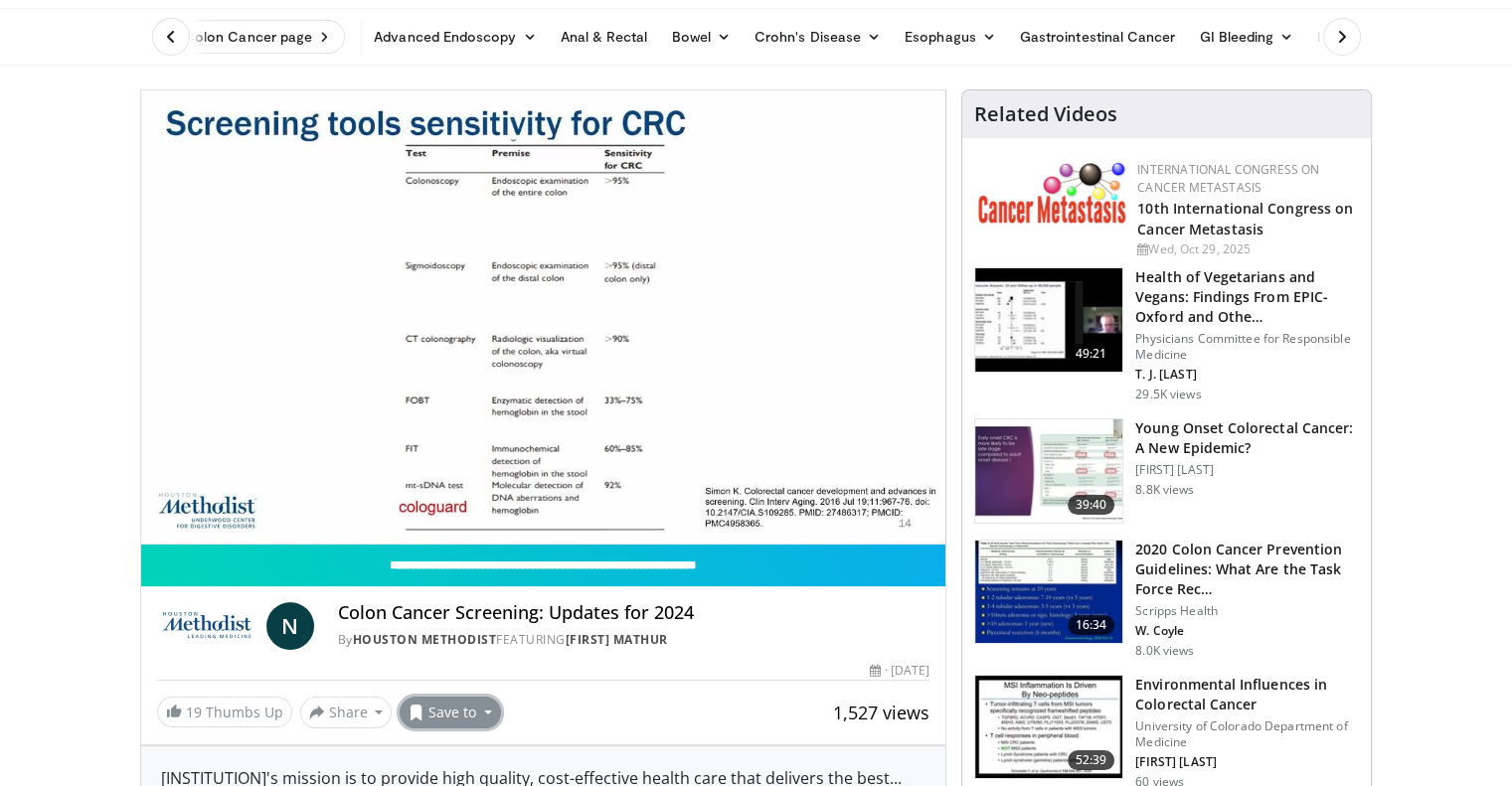 click on "Save to" at bounding box center [450, 712] 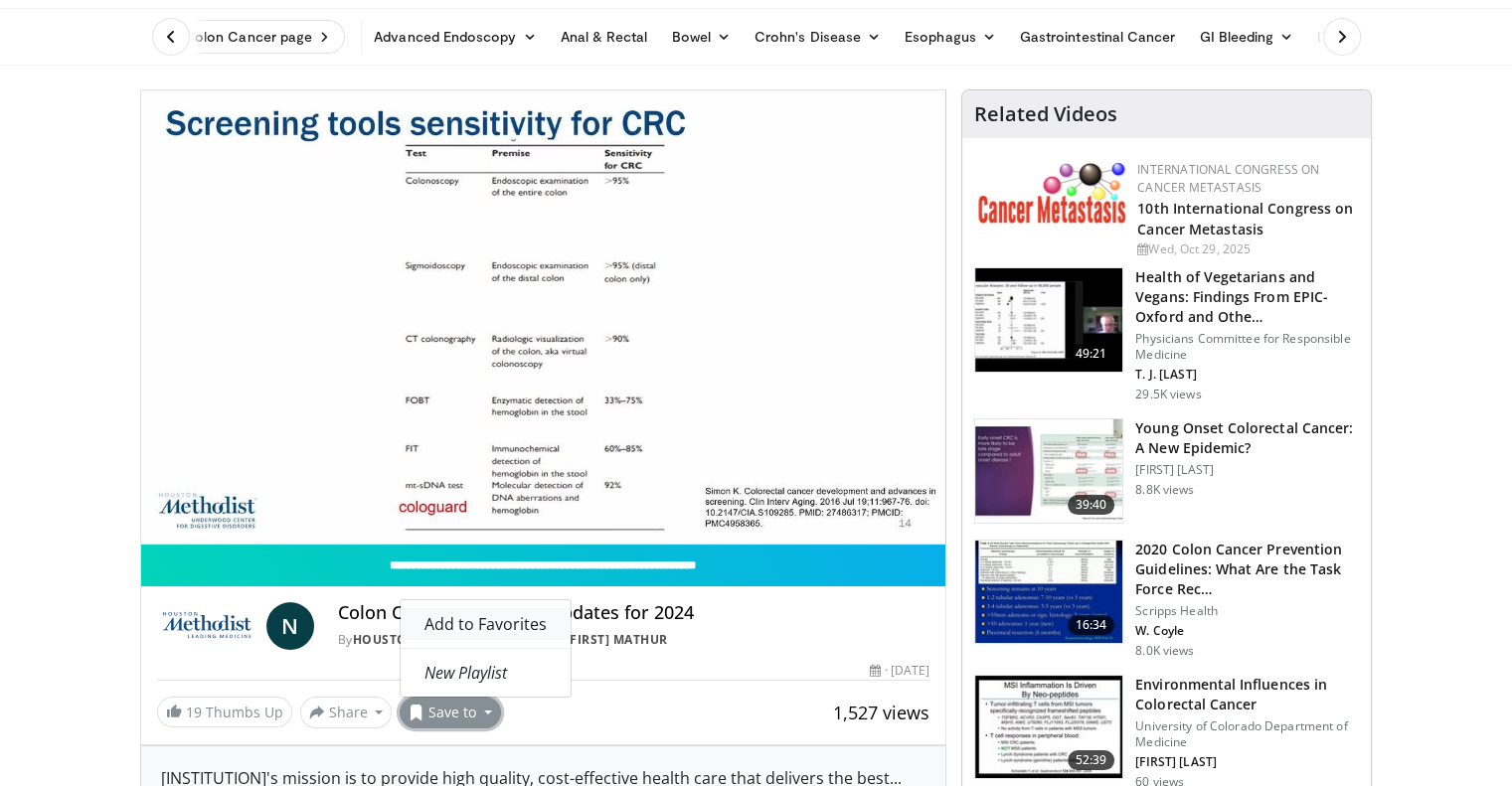 click on "Add to Favorites" at bounding box center [485, 624] 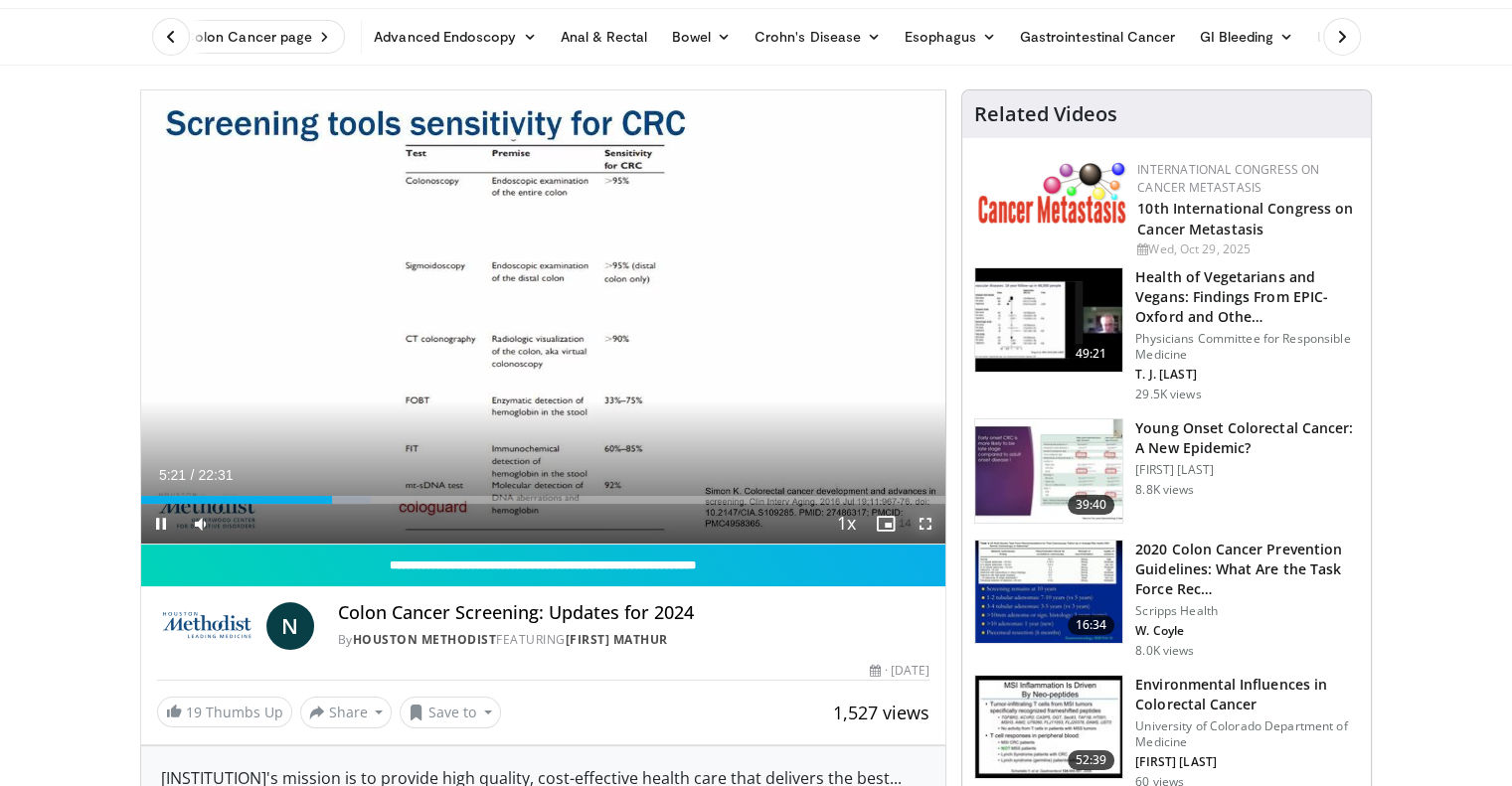 click at bounding box center (925, 524) 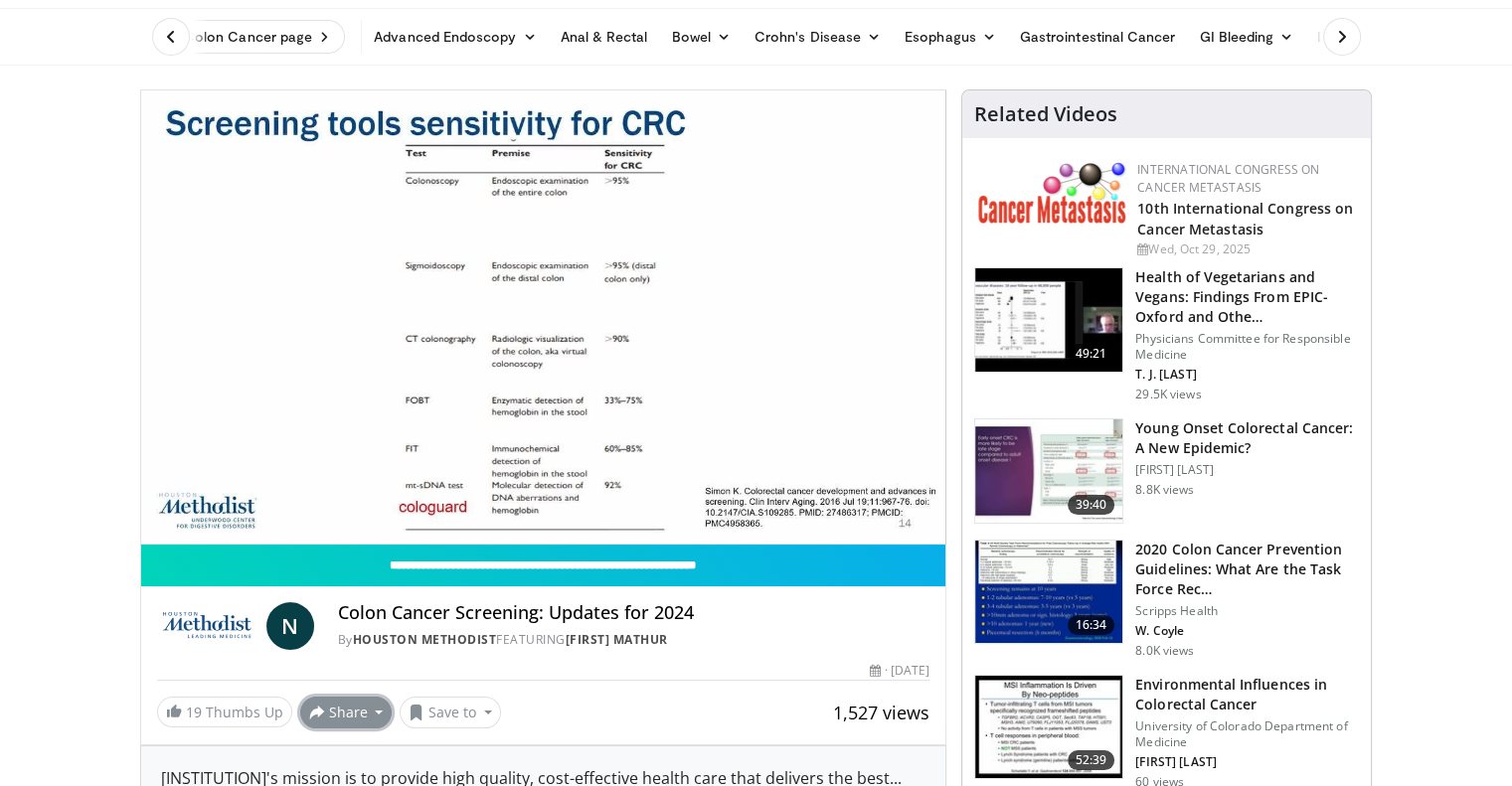 click on "Share" at bounding box center (346, 712) 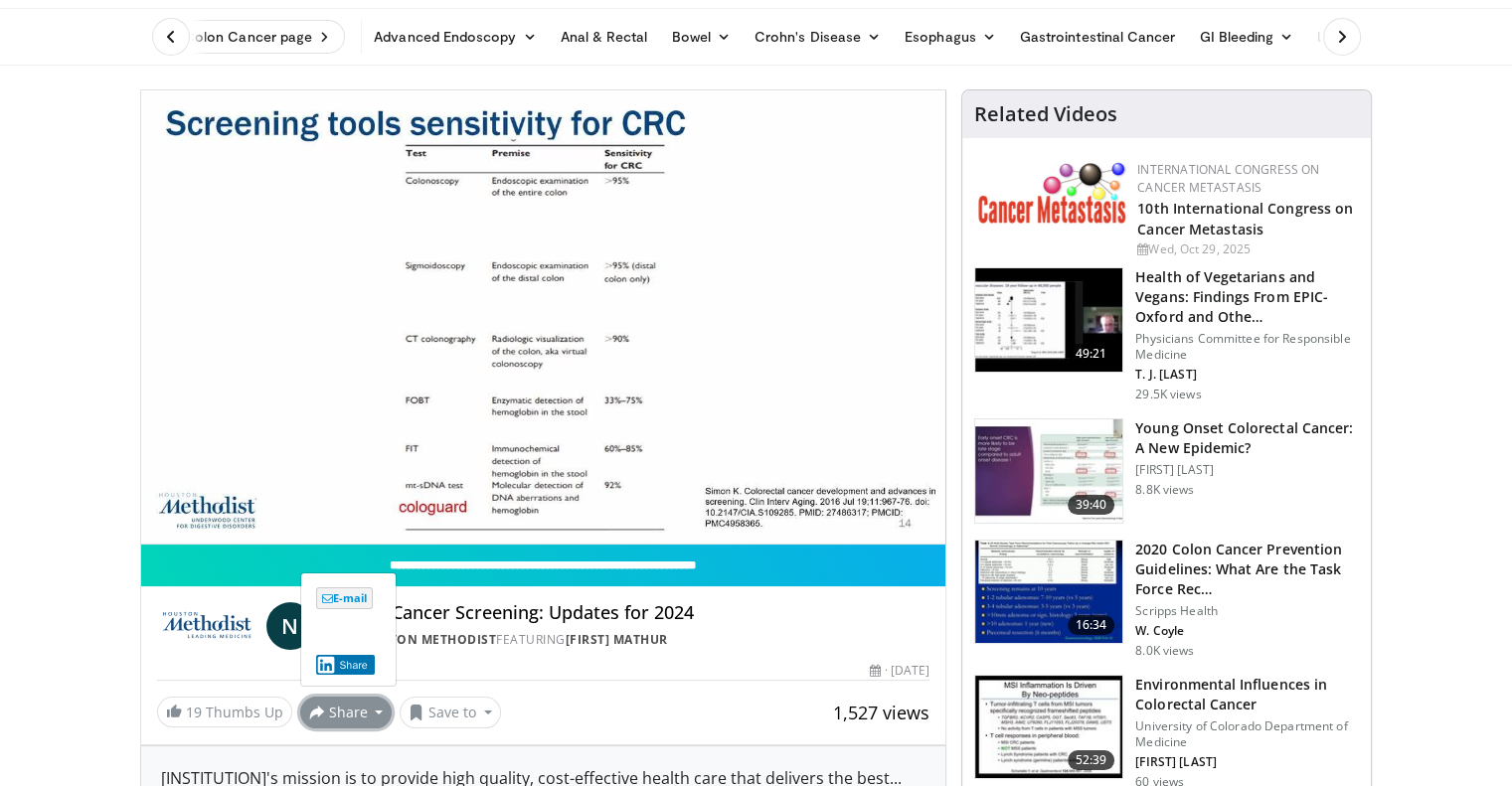 click on "By [ORGANIZATION]
FEATURING
[FIRST] [LAST]
By
[ORGANIZATION]
FEATURING
[FIRST] [LAST]
1,527 views
February 23, 2024
19
Thumbs Up
×" at bounding box center [544, 636] 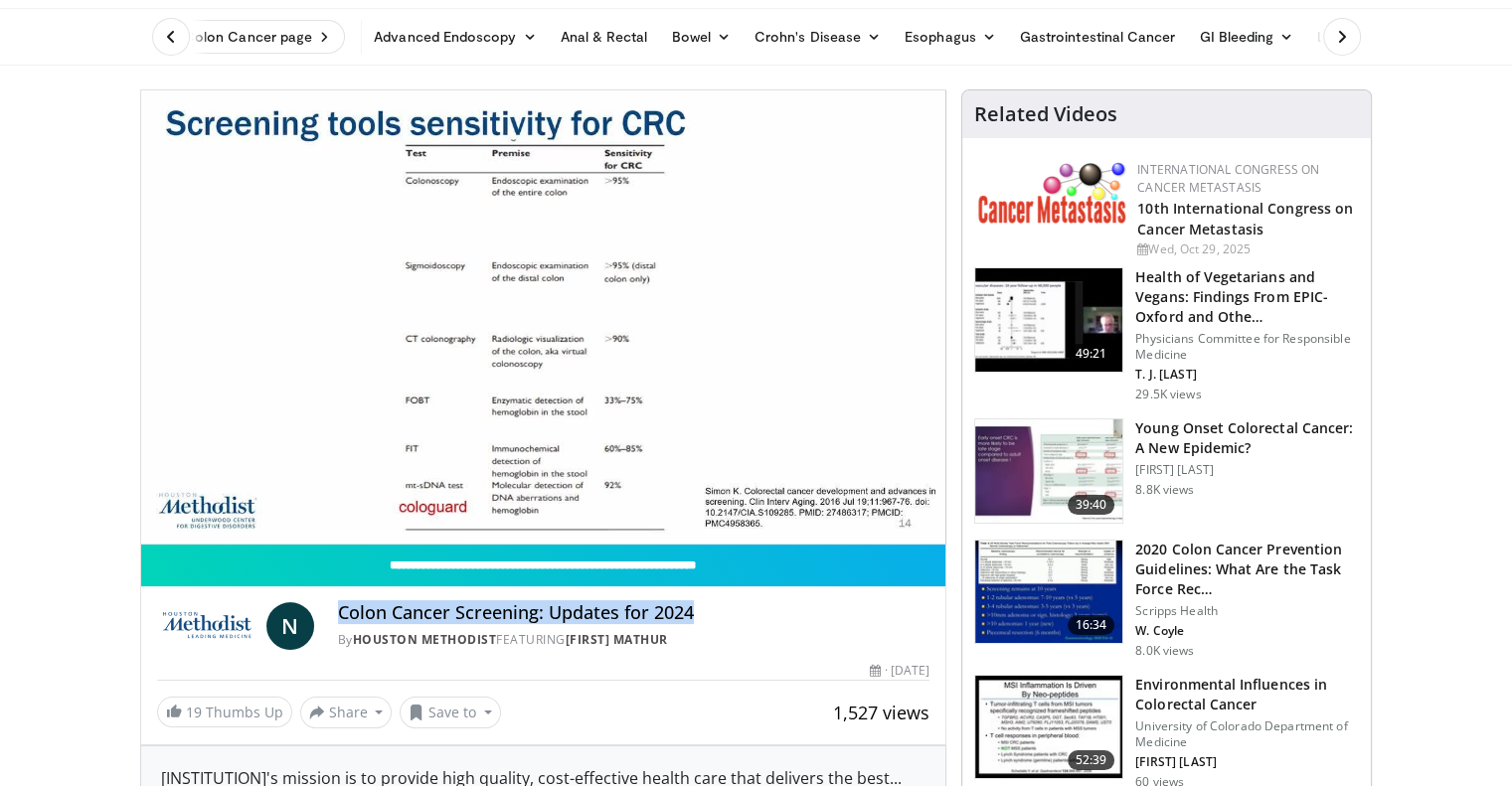 drag, startPoint x: 702, startPoint y: 620, endPoint x: 323, endPoint y: 591, distance: 380.10788 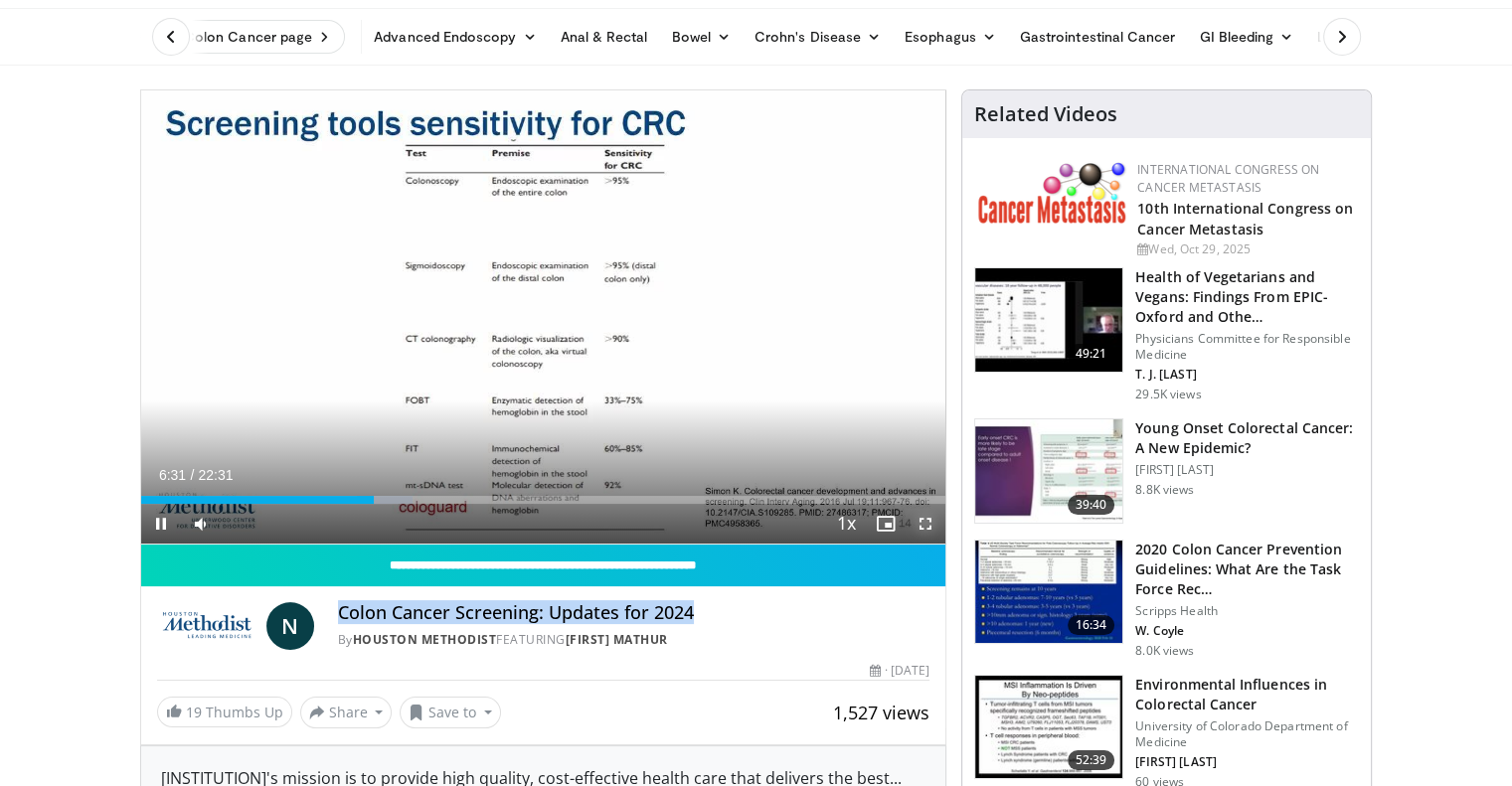 click at bounding box center (925, 524) 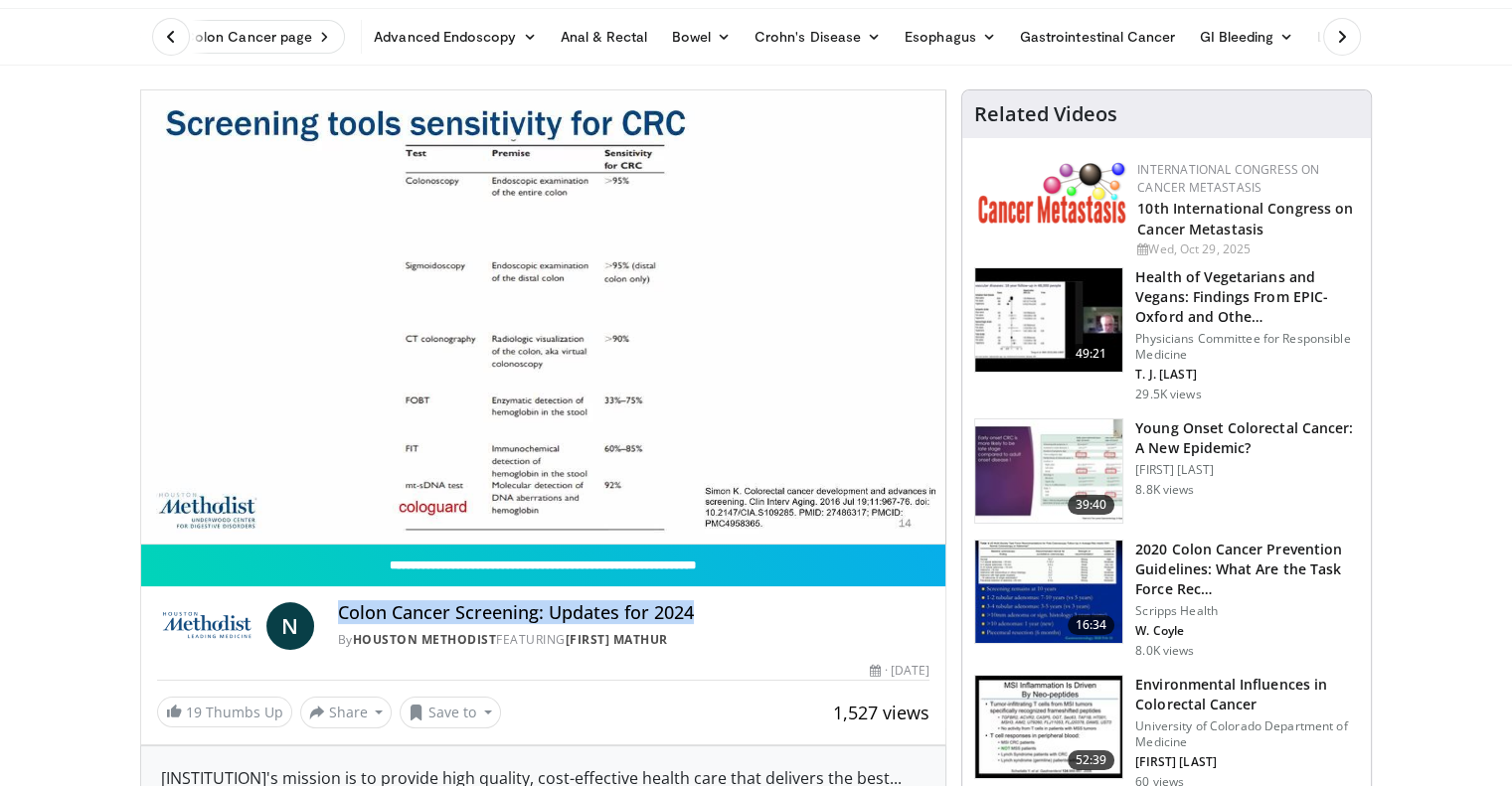copy on "Colon Cancer Screening: Updates for 2024" 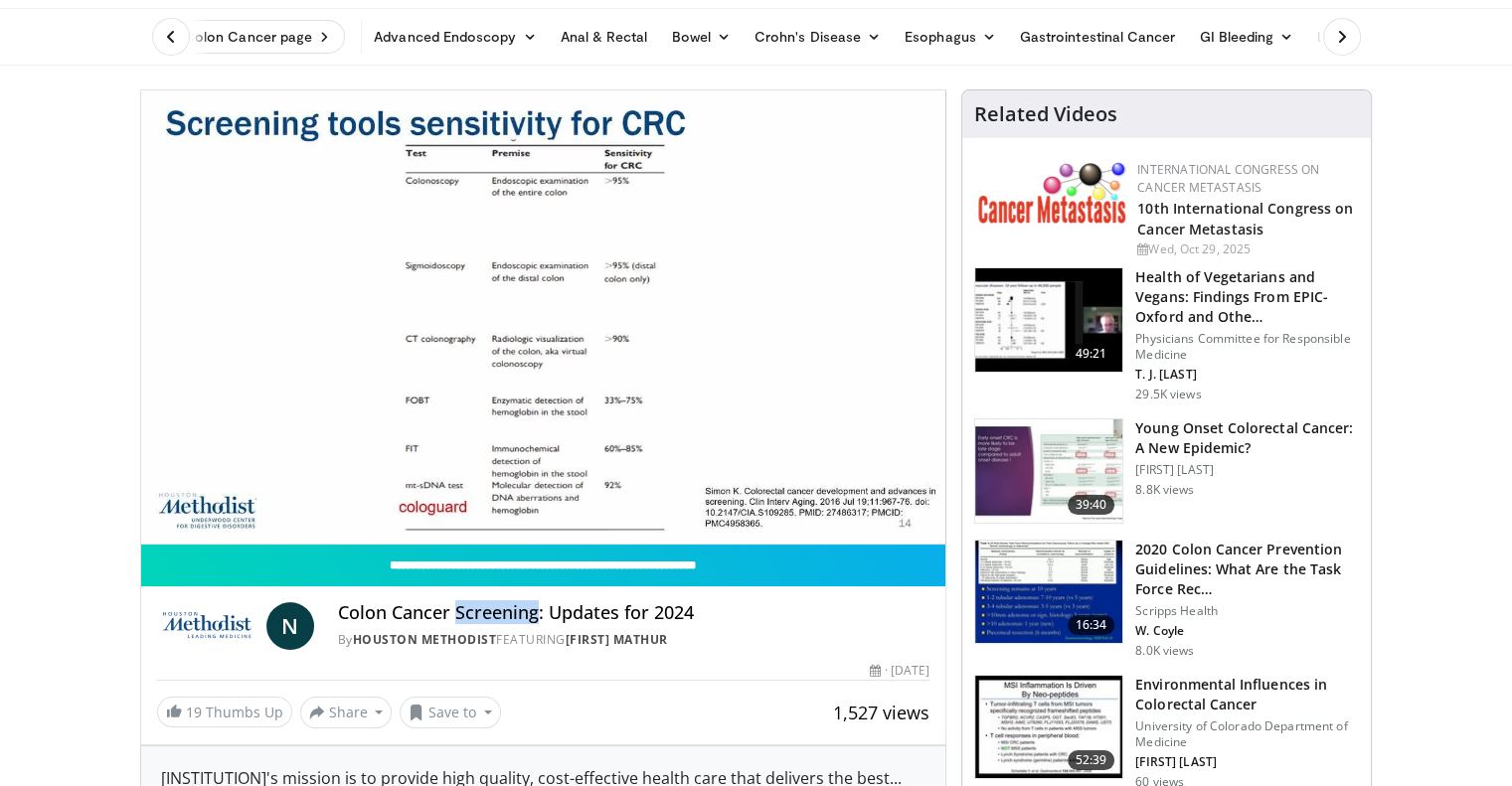 click on "Colon Cancer Screening: Updates for 2024" at bounding box center [634, 613] 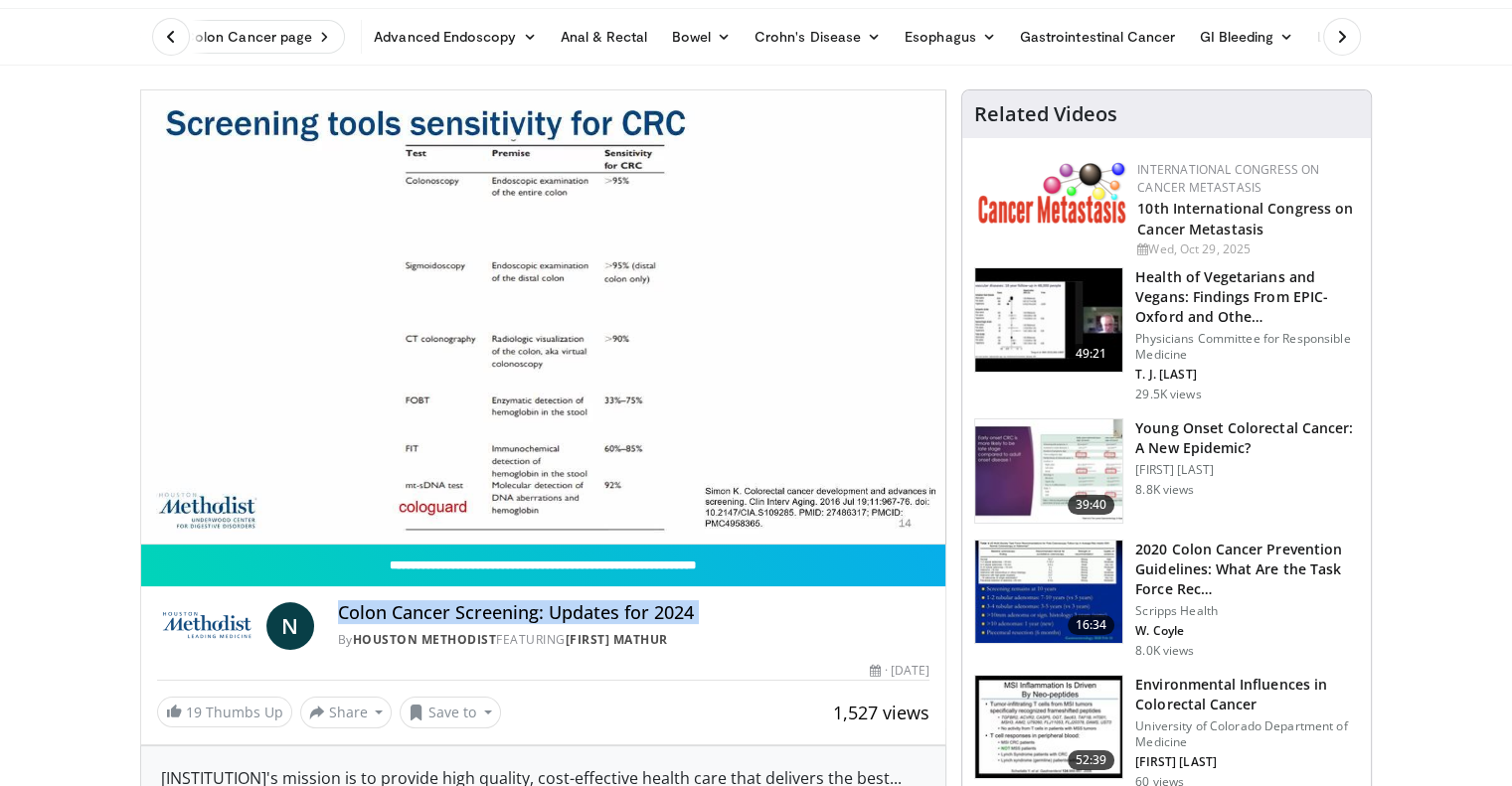 click on "Colon Cancer Screening: Updates for 2024" at bounding box center (634, 613) 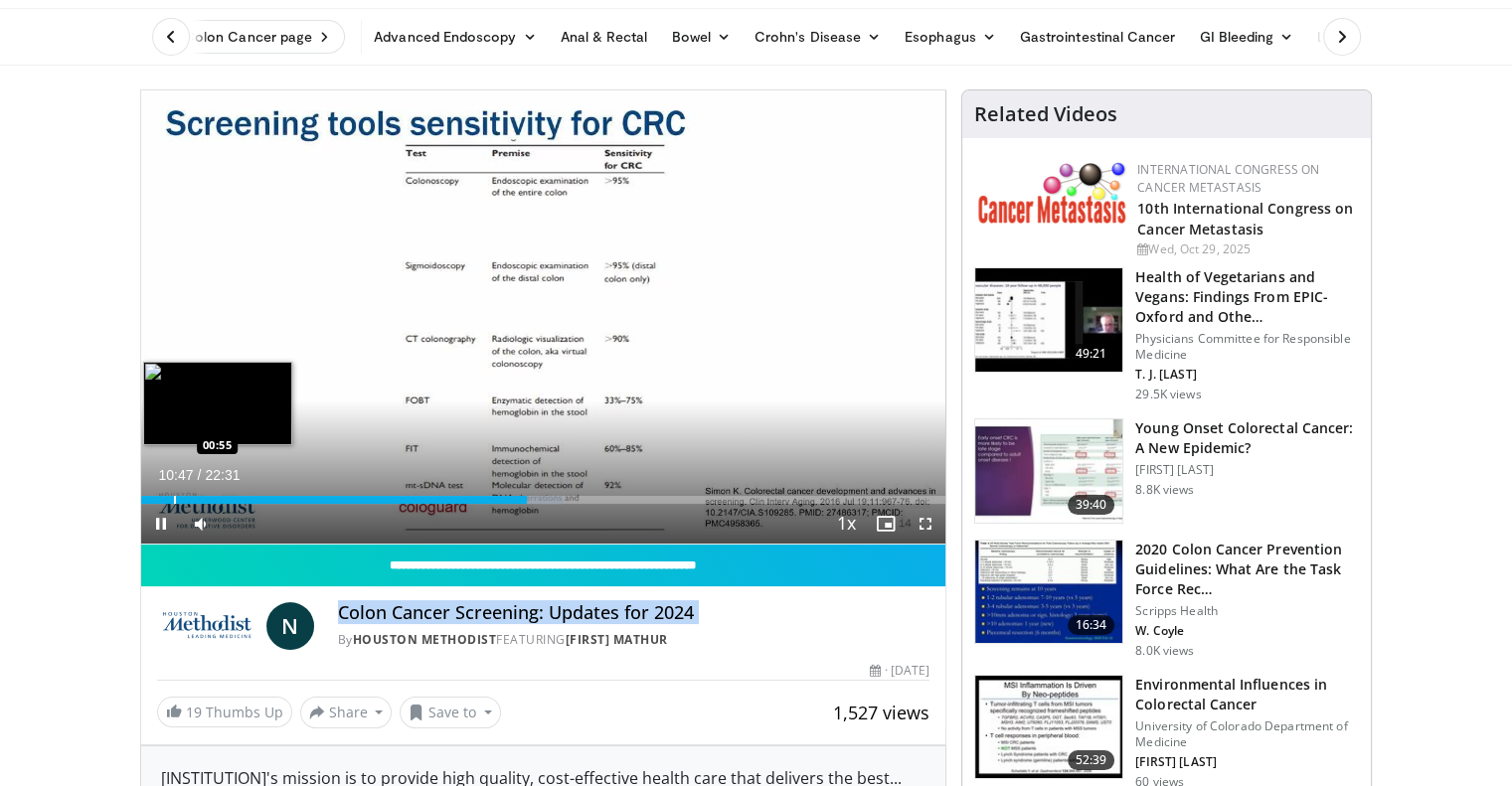 click at bounding box center (175, 500) 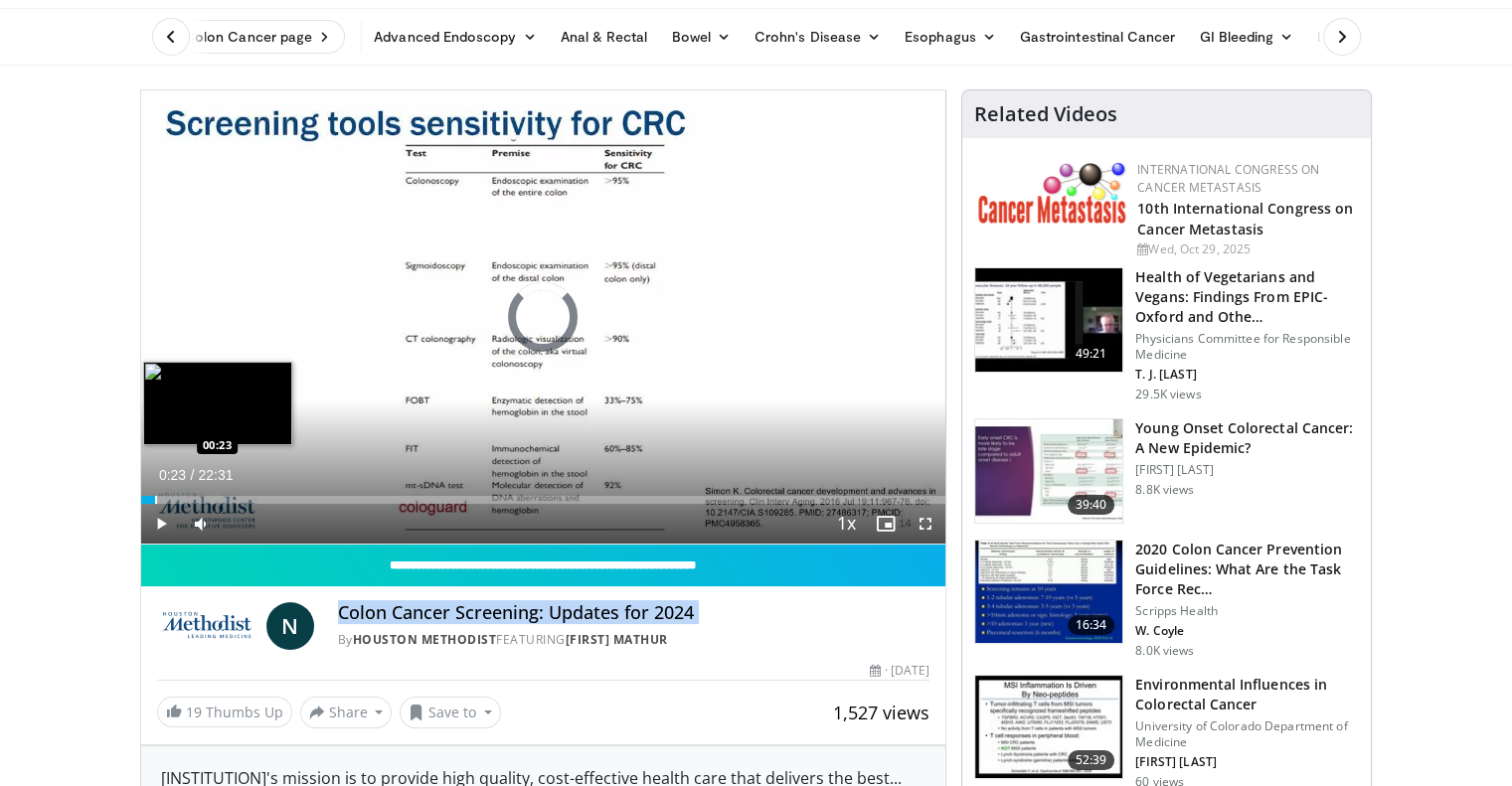 click at bounding box center (156, 500) 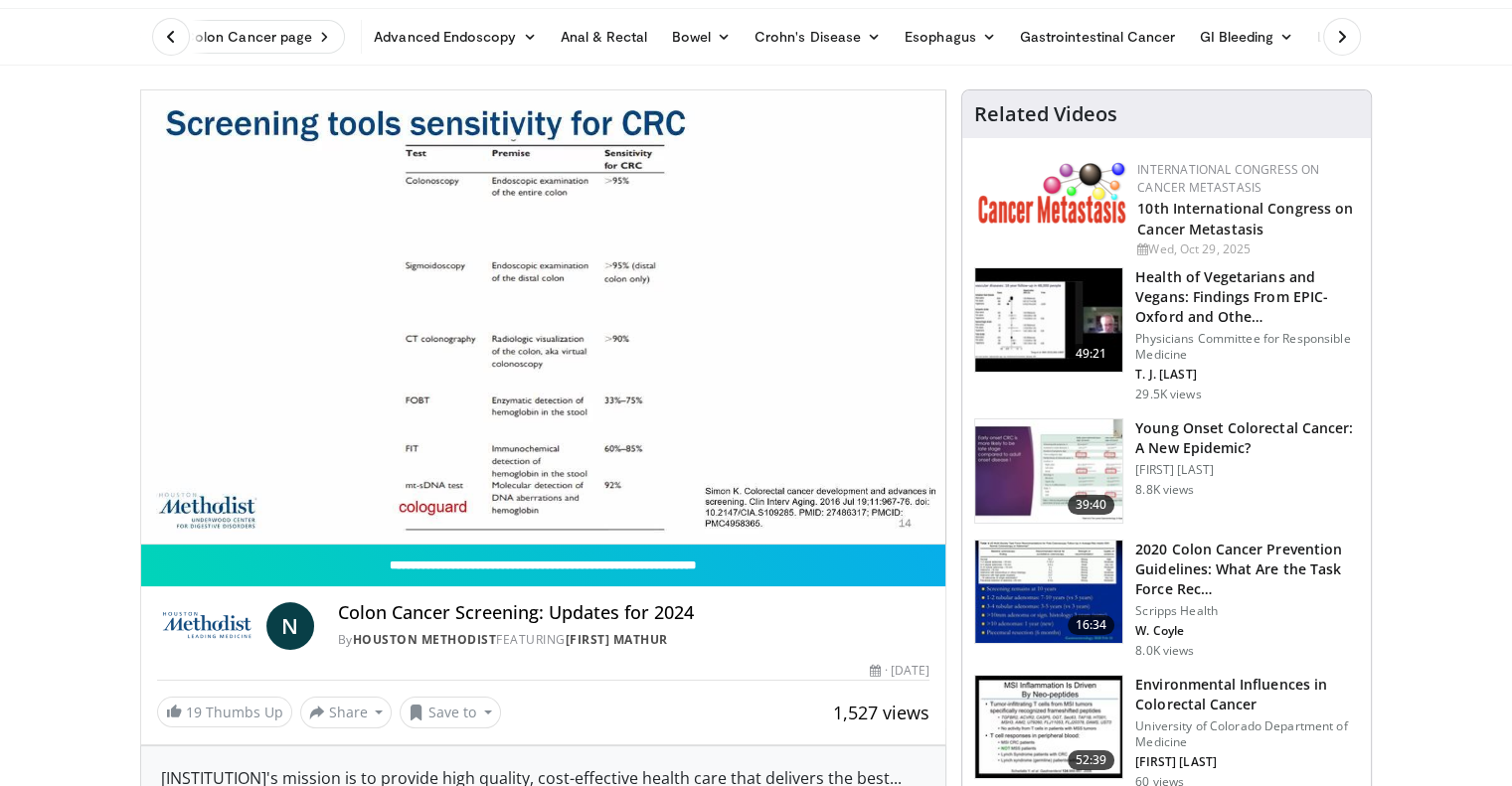 click on "**********" at bounding box center (544, 317) 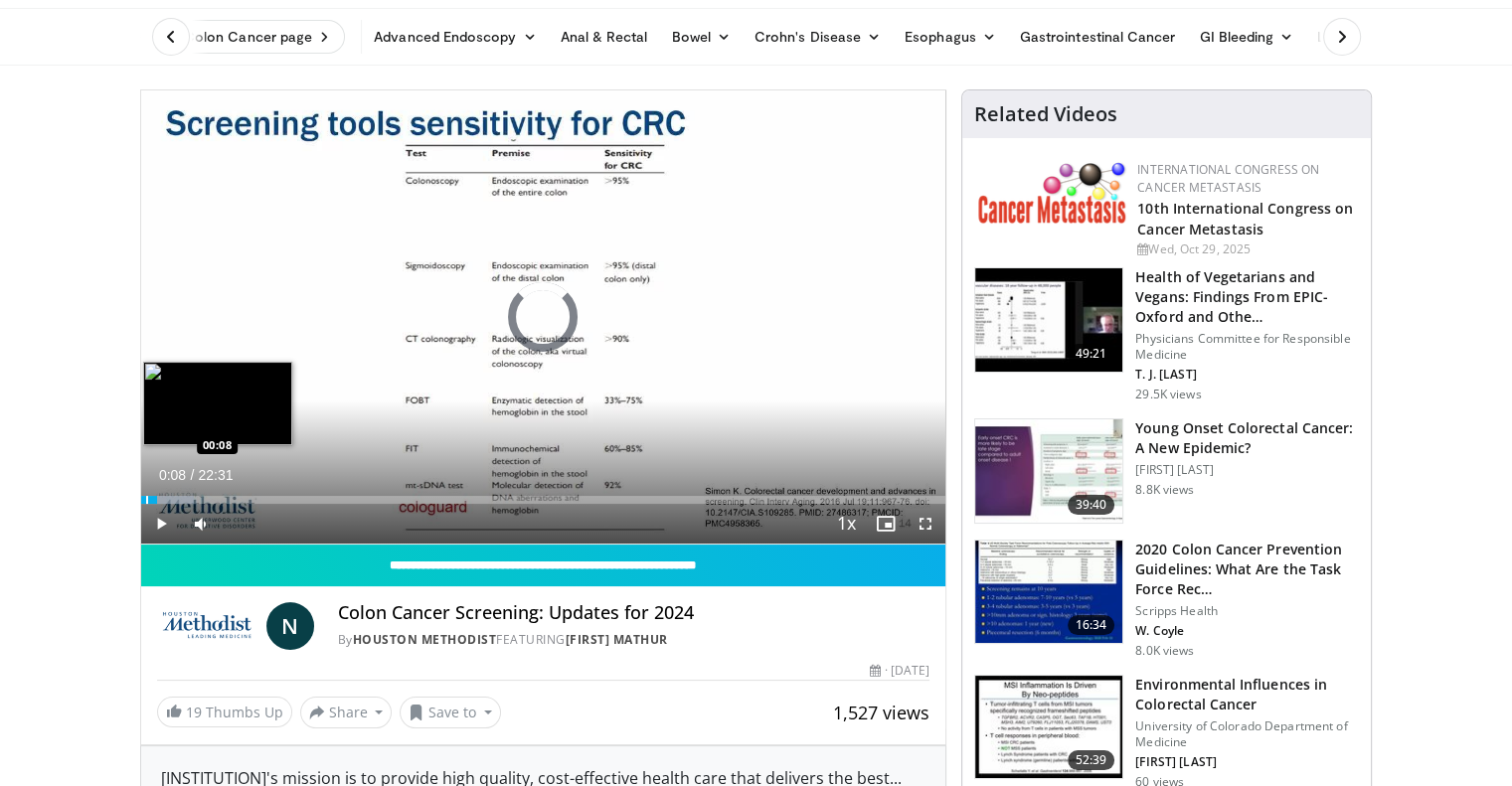 click at bounding box center [147, 500] 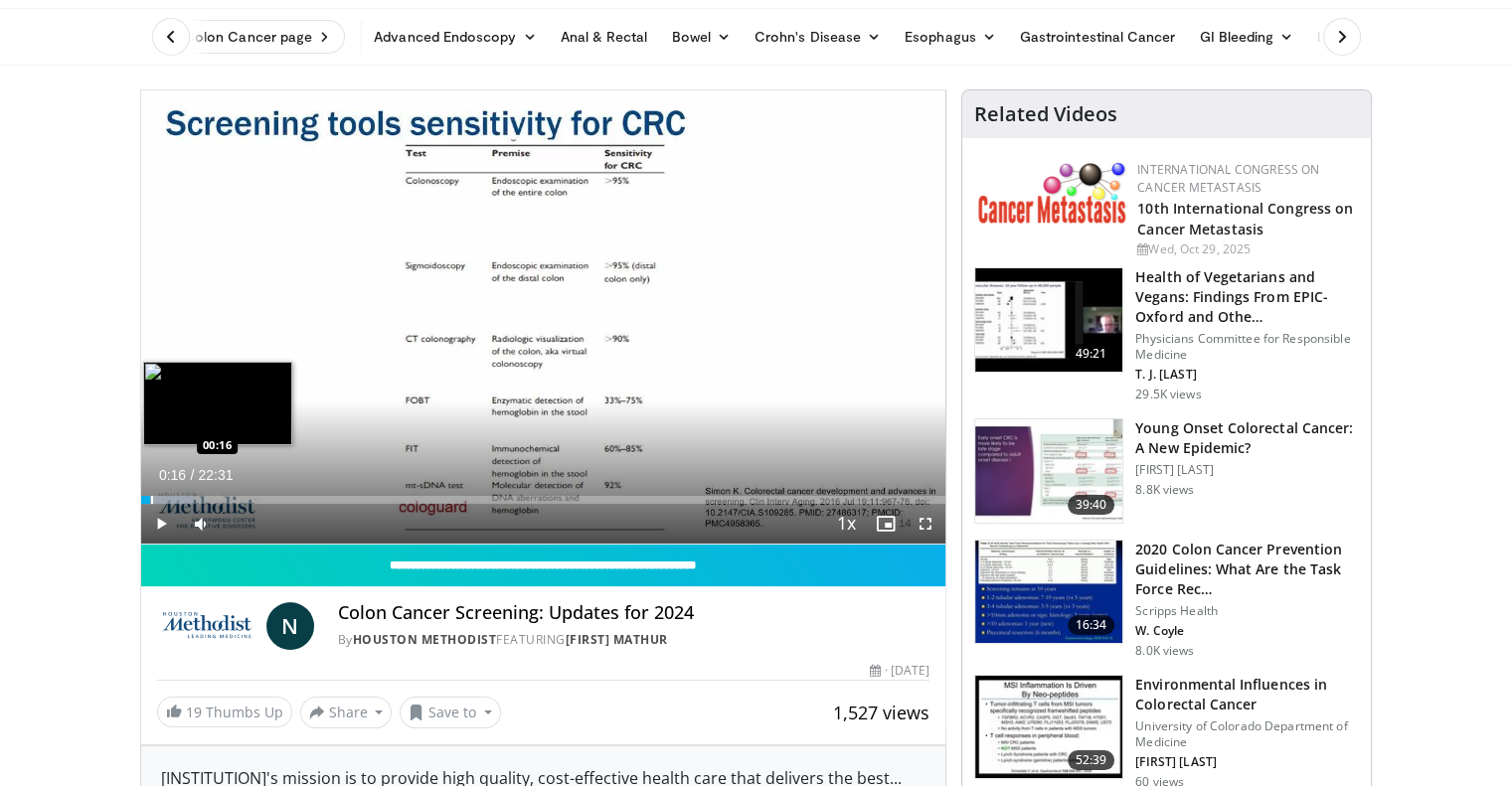 click at bounding box center [152, 500] 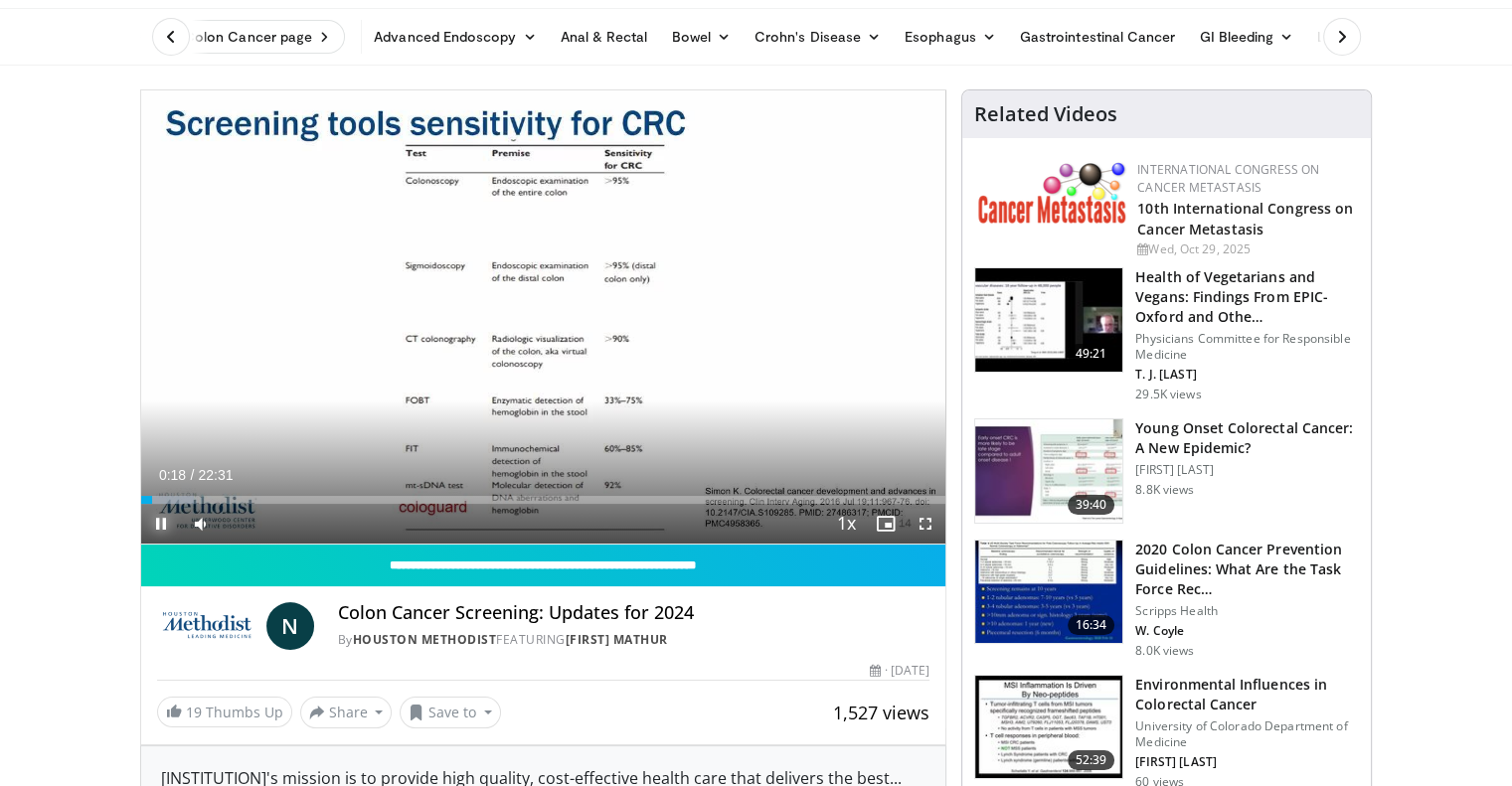 click at bounding box center (161, 524) 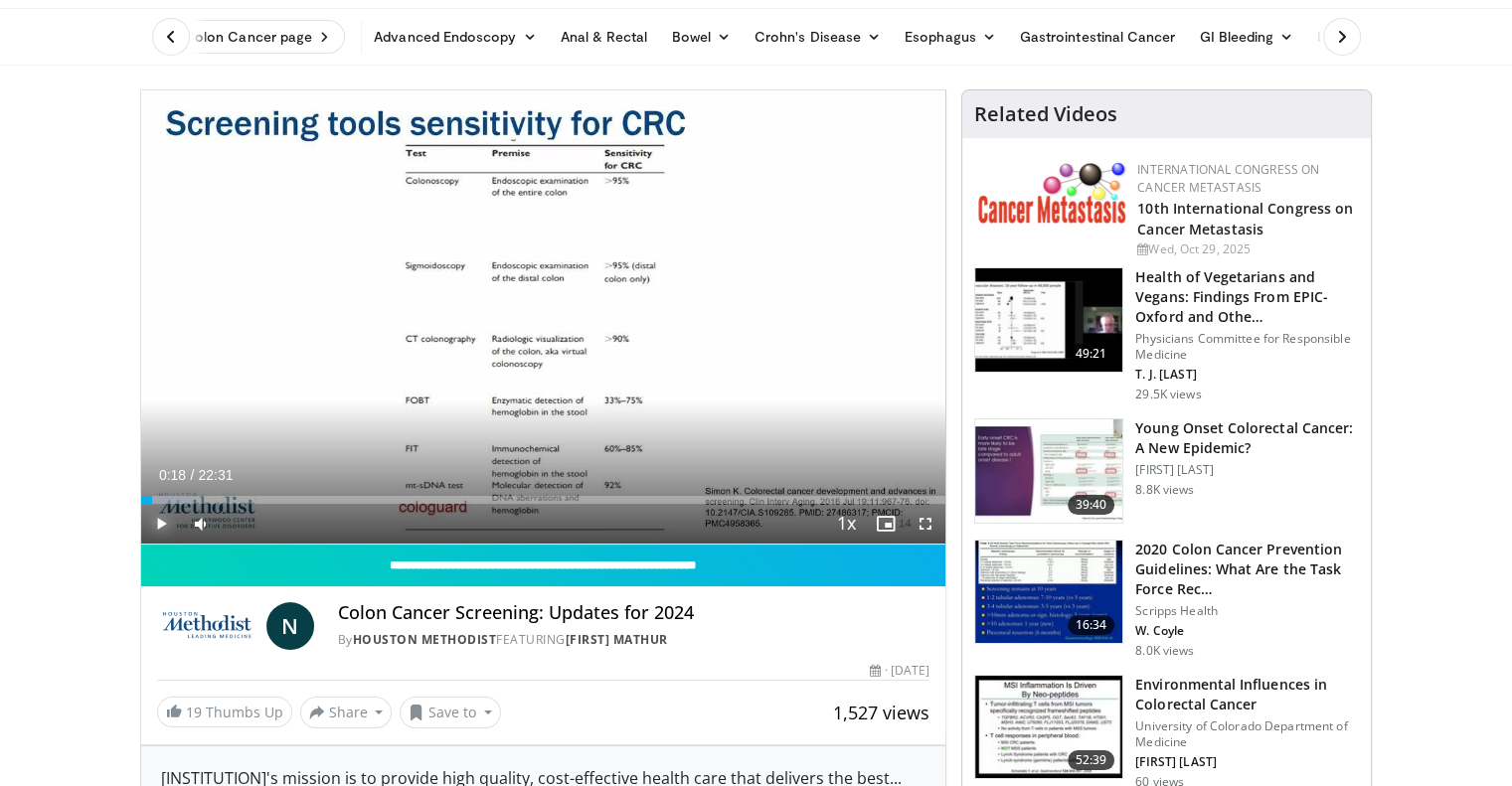click on "Play" at bounding box center (161, 524) 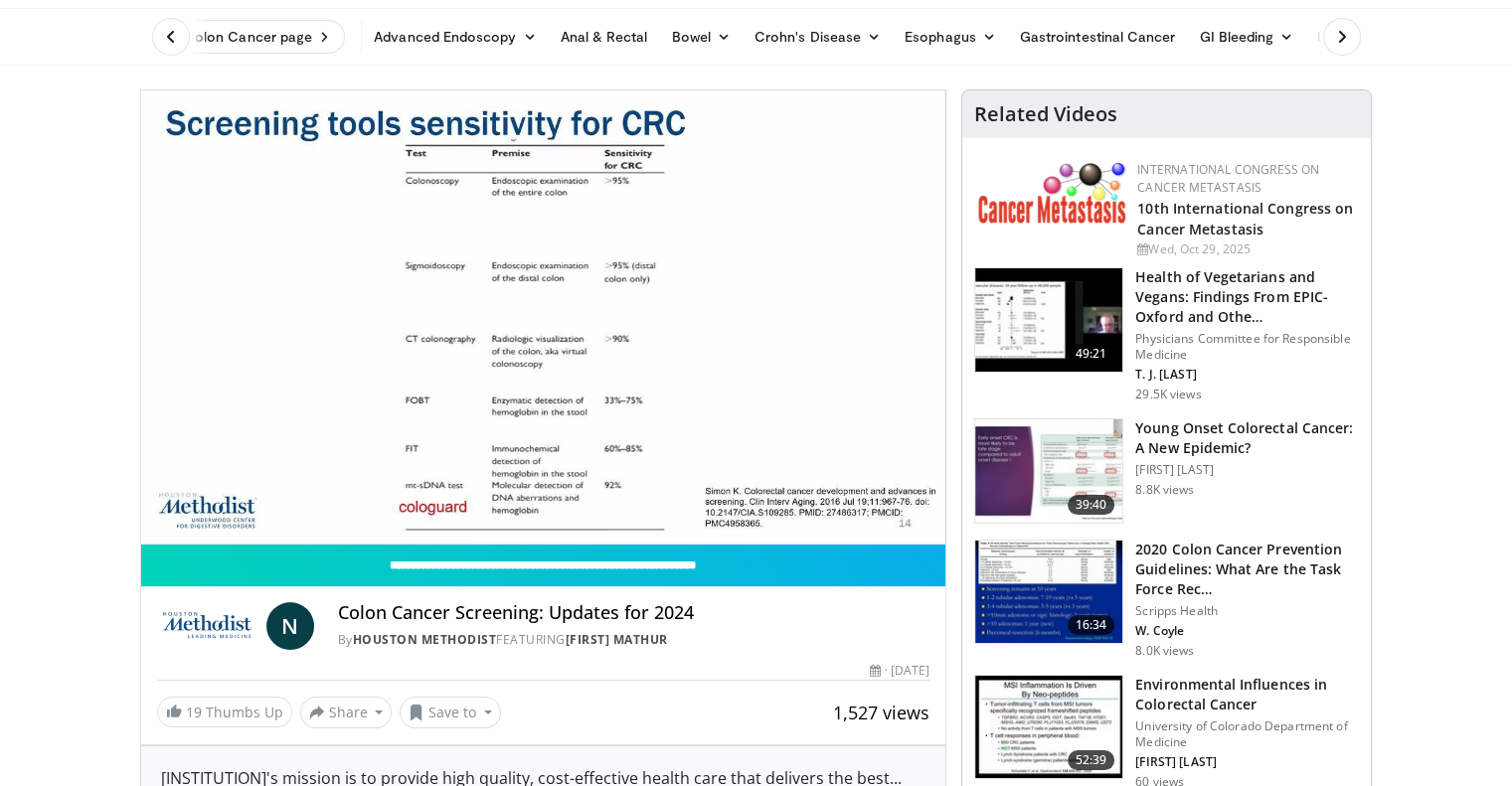 click on "Pause" at bounding box center [161, 524] 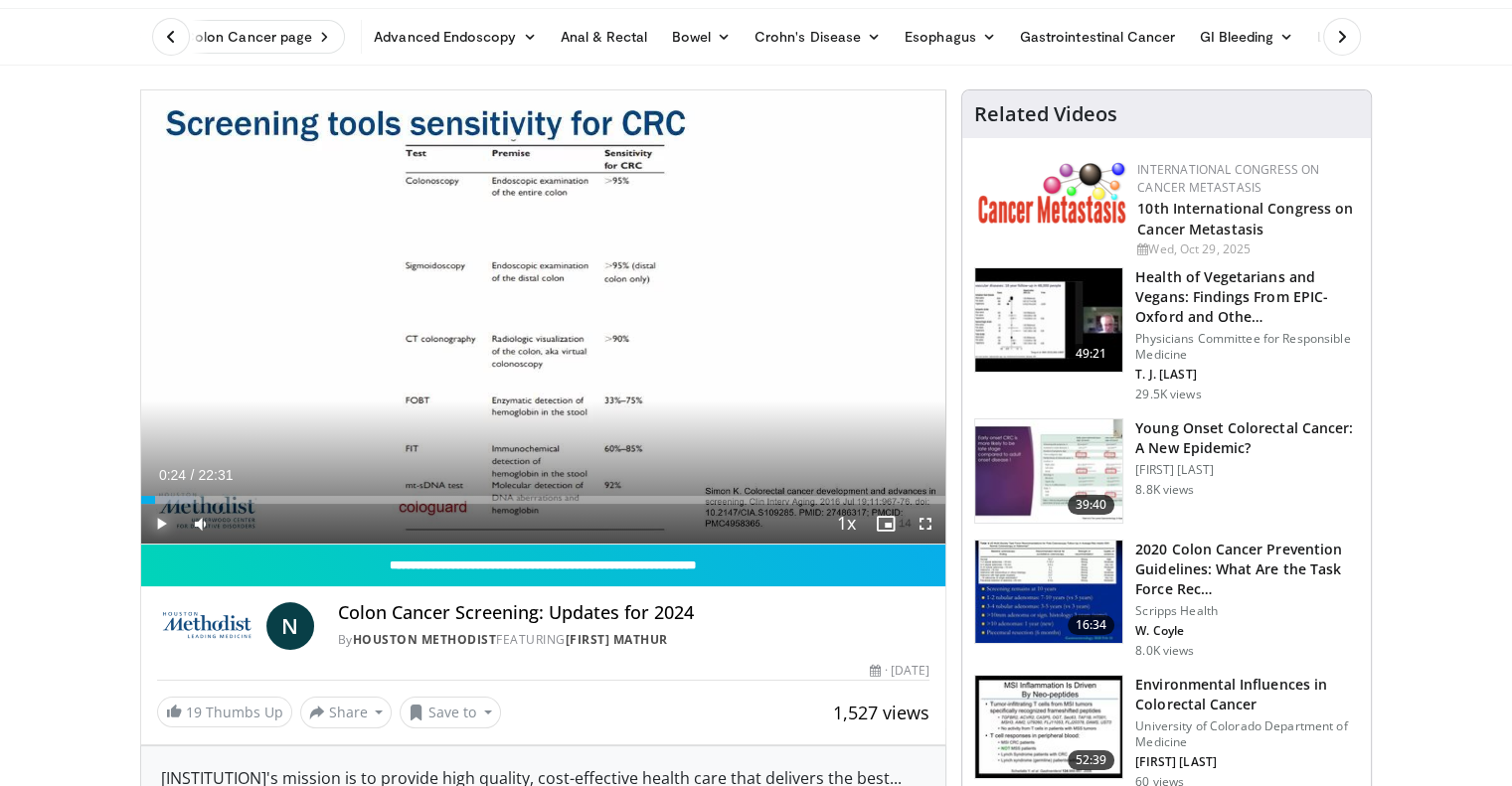 click at bounding box center [161, 524] 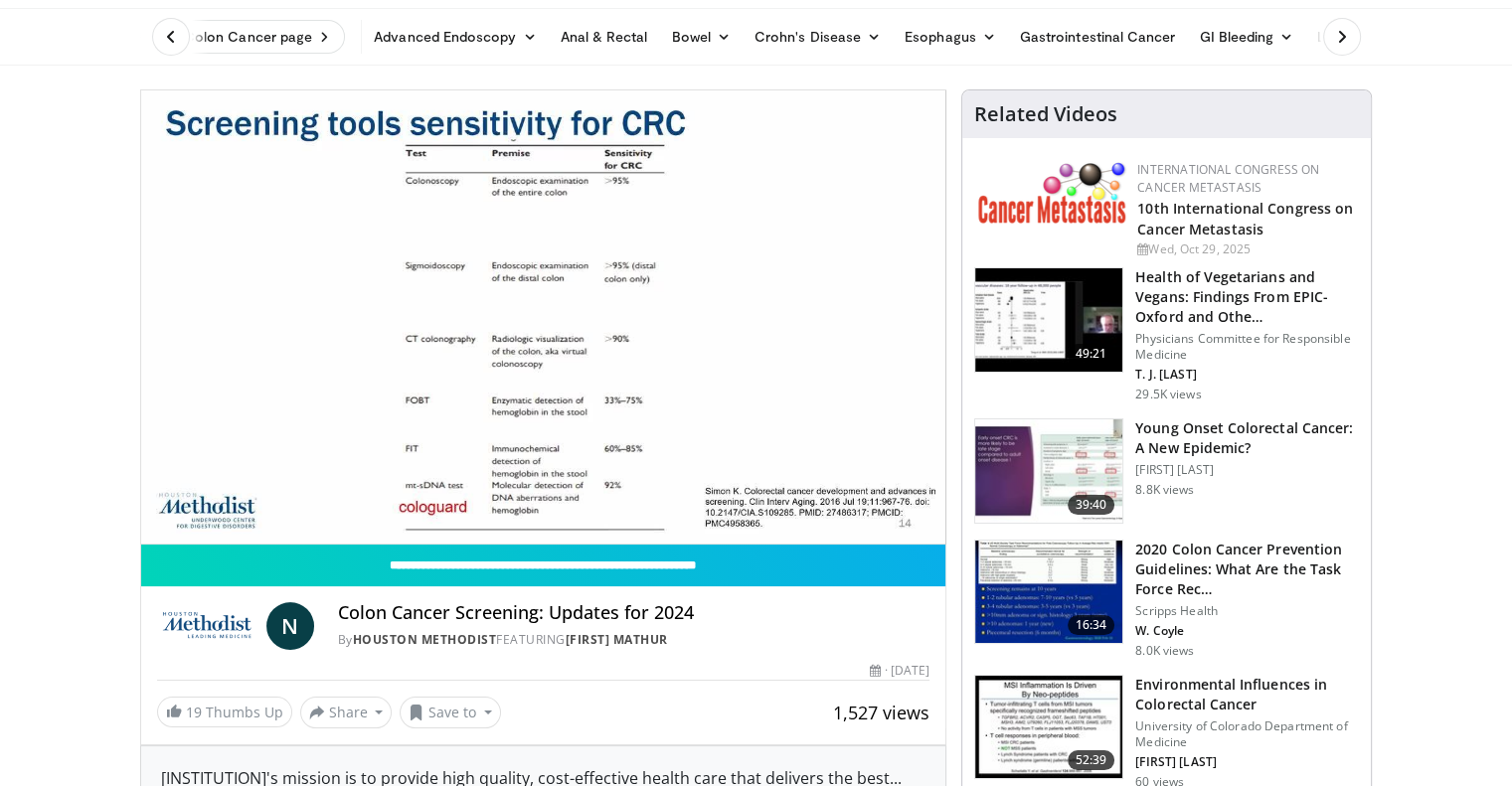 click on "Pause" at bounding box center [161, 524] 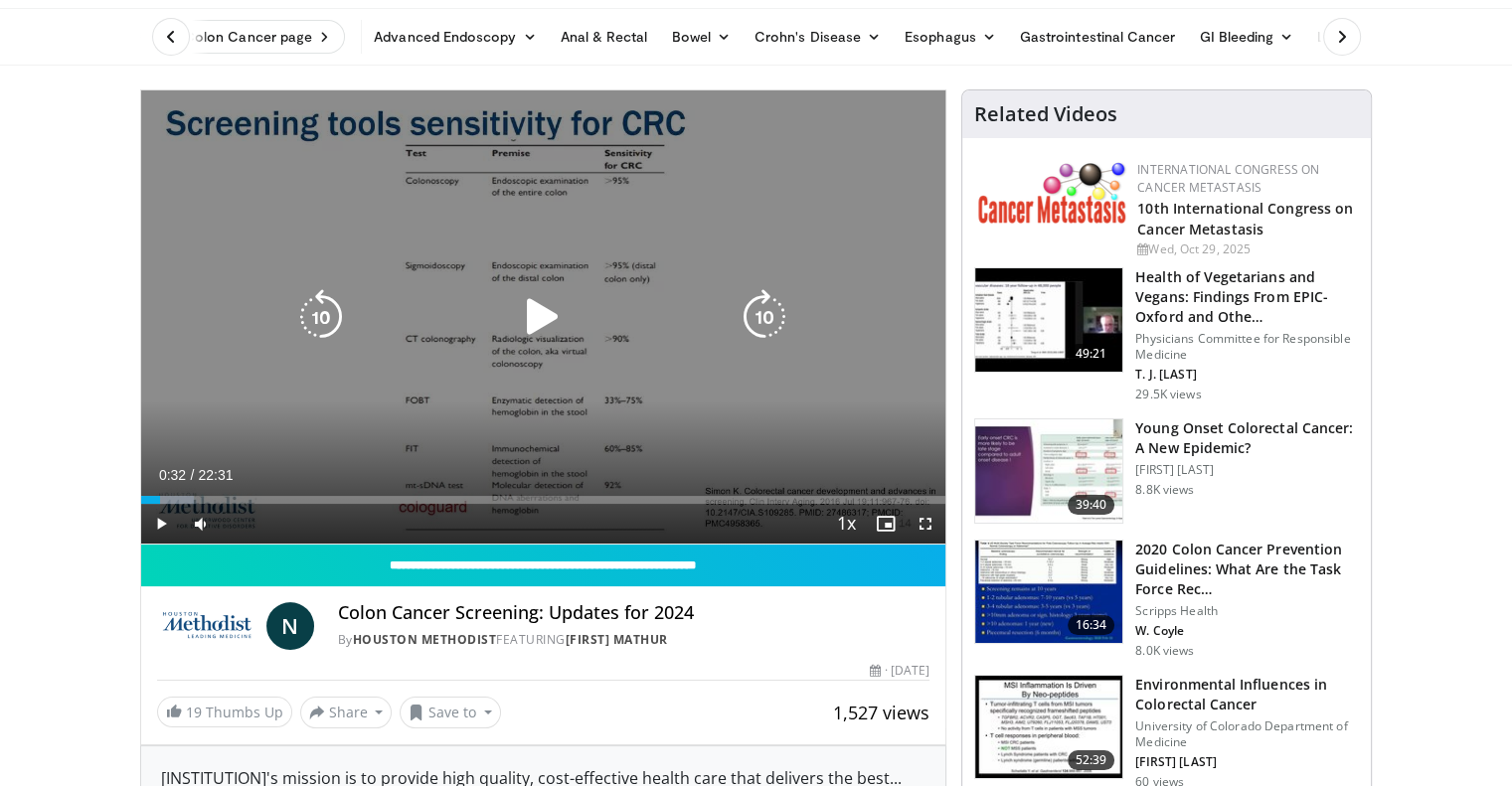 click at bounding box center (543, 317) 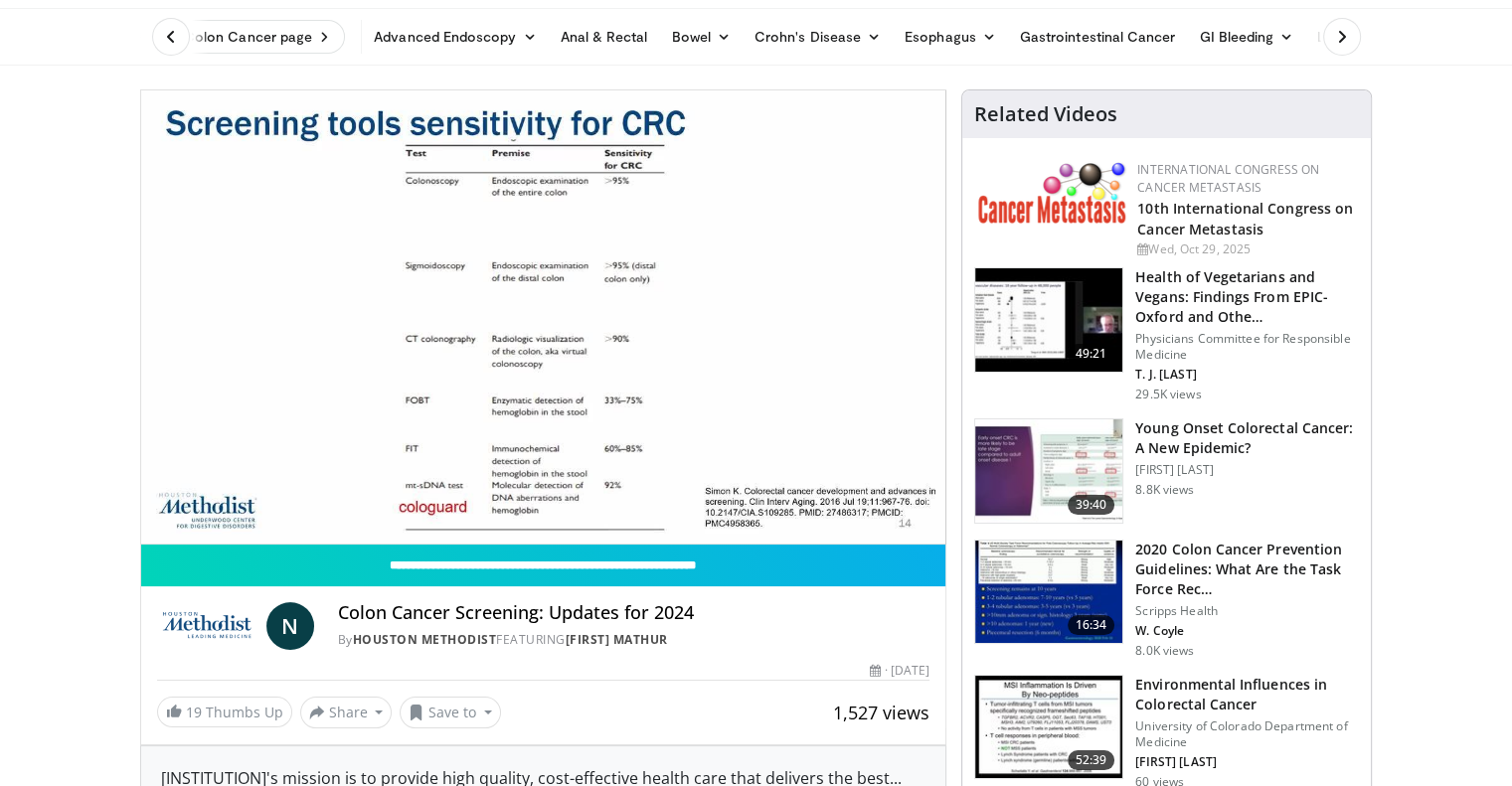 type 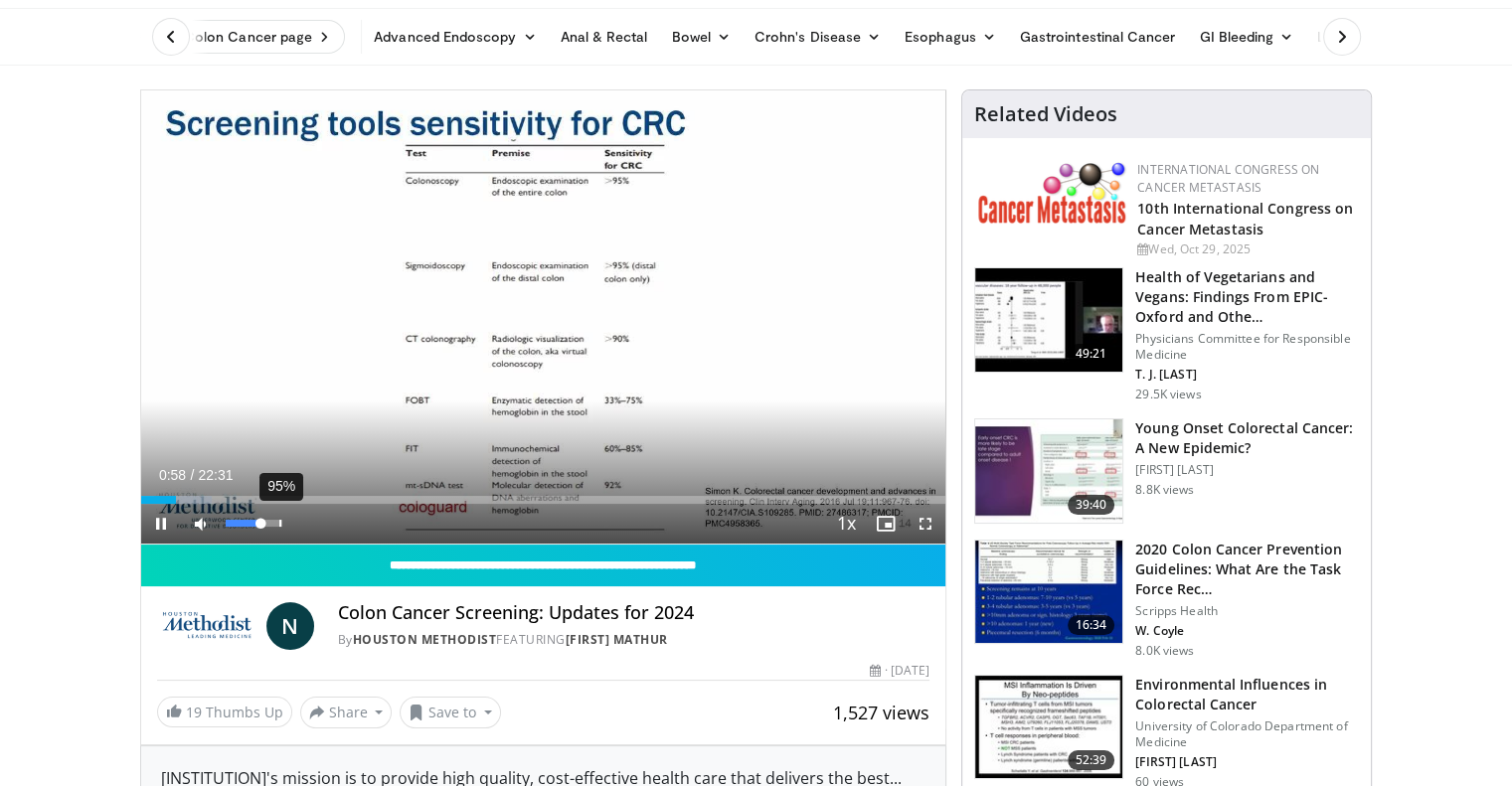 click on "95%" at bounding box center (254, 524) 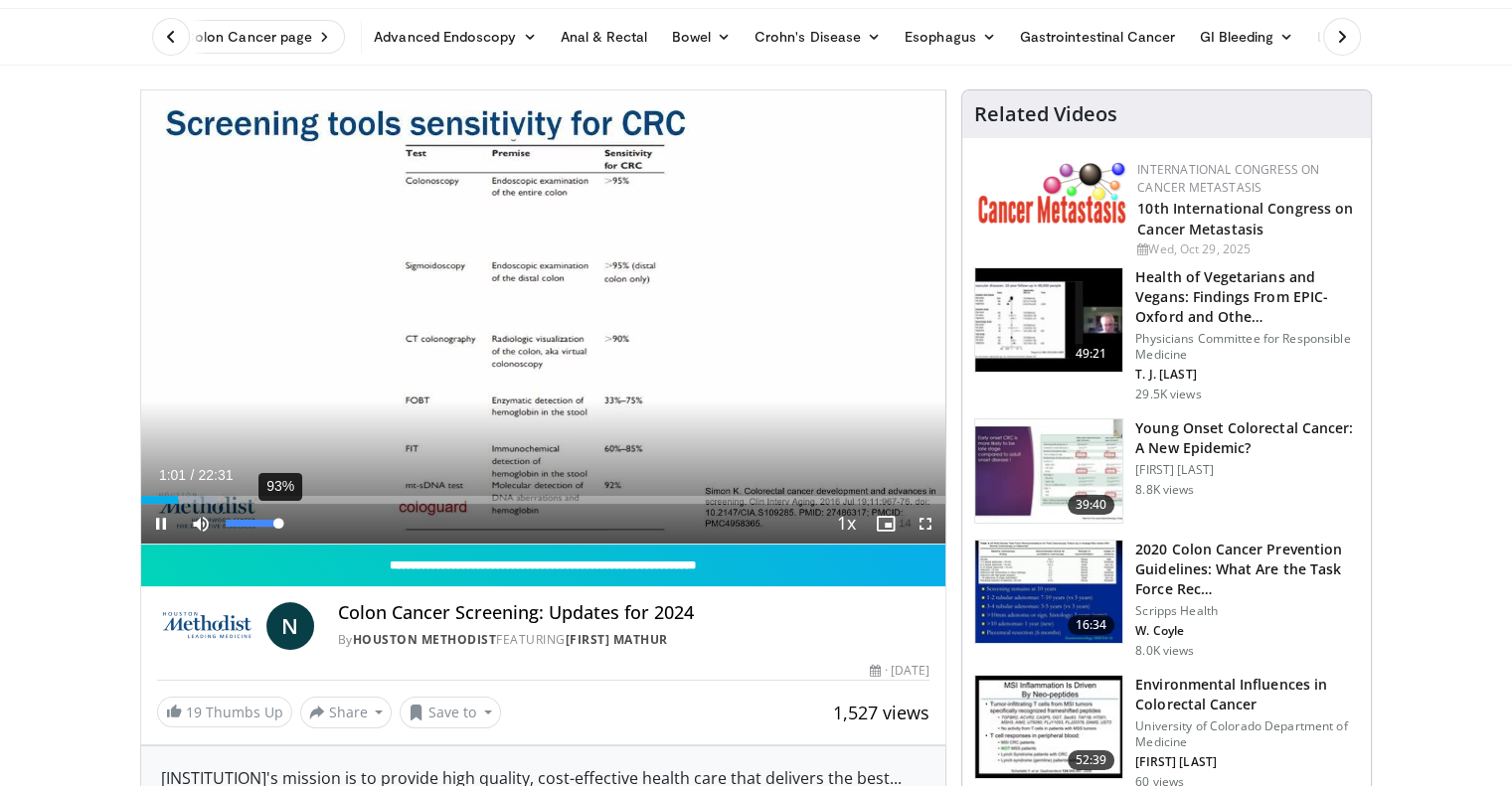 click on "93%" at bounding box center (253, 523) 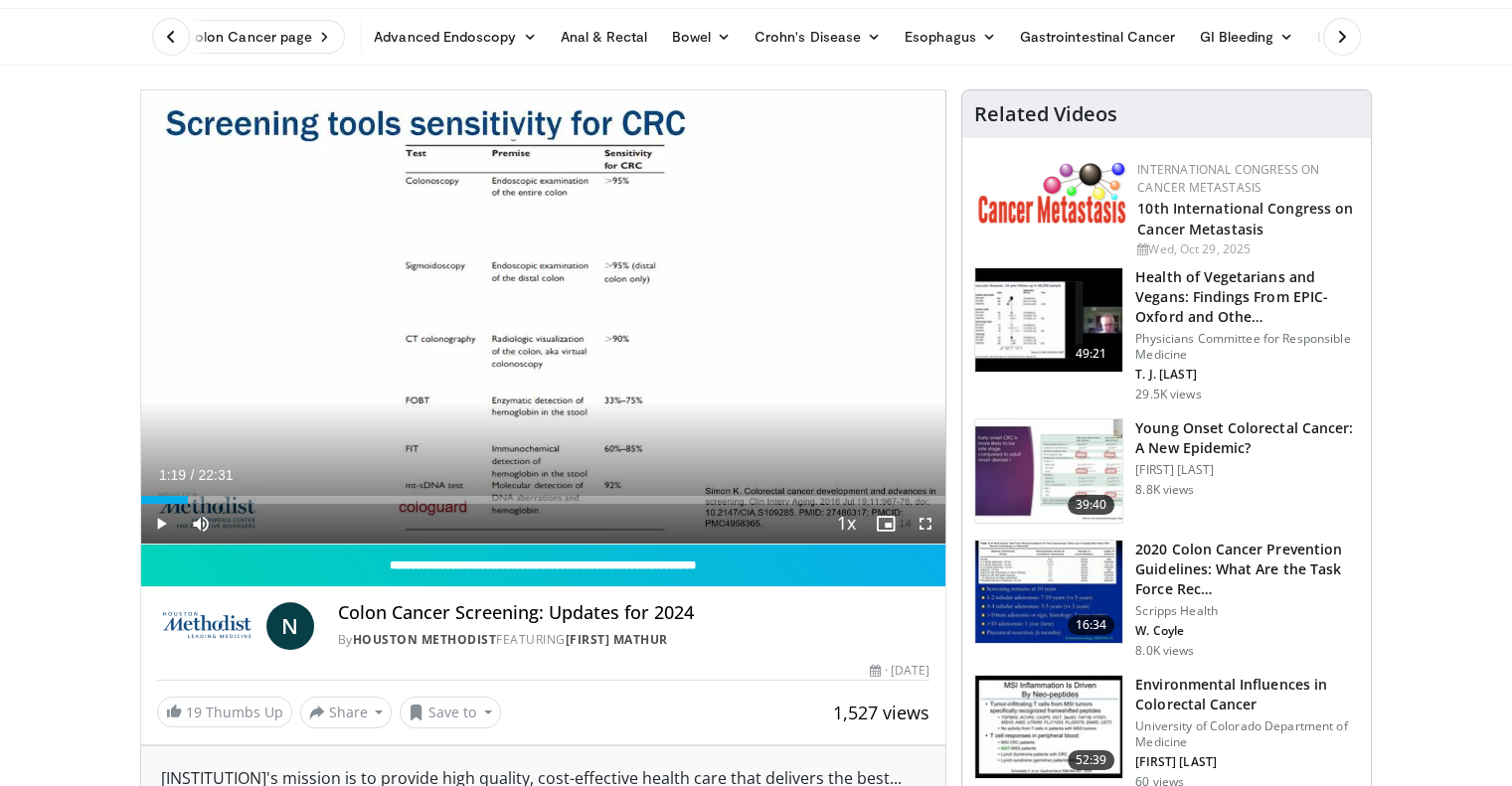 click on "Specialties
Adult & Family Medicine
Allergy, Asthma, Immunology
Anesthesiology
Cardiology
Dental
Dermatology
Endocrinology
Gastroenterology & Hepatology
General Surgery
Hematology & Oncology
Infectious Disease
Nephrology
Neurology
Neurosurgery
Obstetrics & Gynecology
Ophthalmology
Oral Maxillofacial
Orthopaedics
Otolaryngology
Pediatrics
Plastic Surgery
Podiatry
Psychiatry
Pulmonology
Radiation Oncology
Radiology
Rheumatology
Urology" at bounding box center [756, 1532] 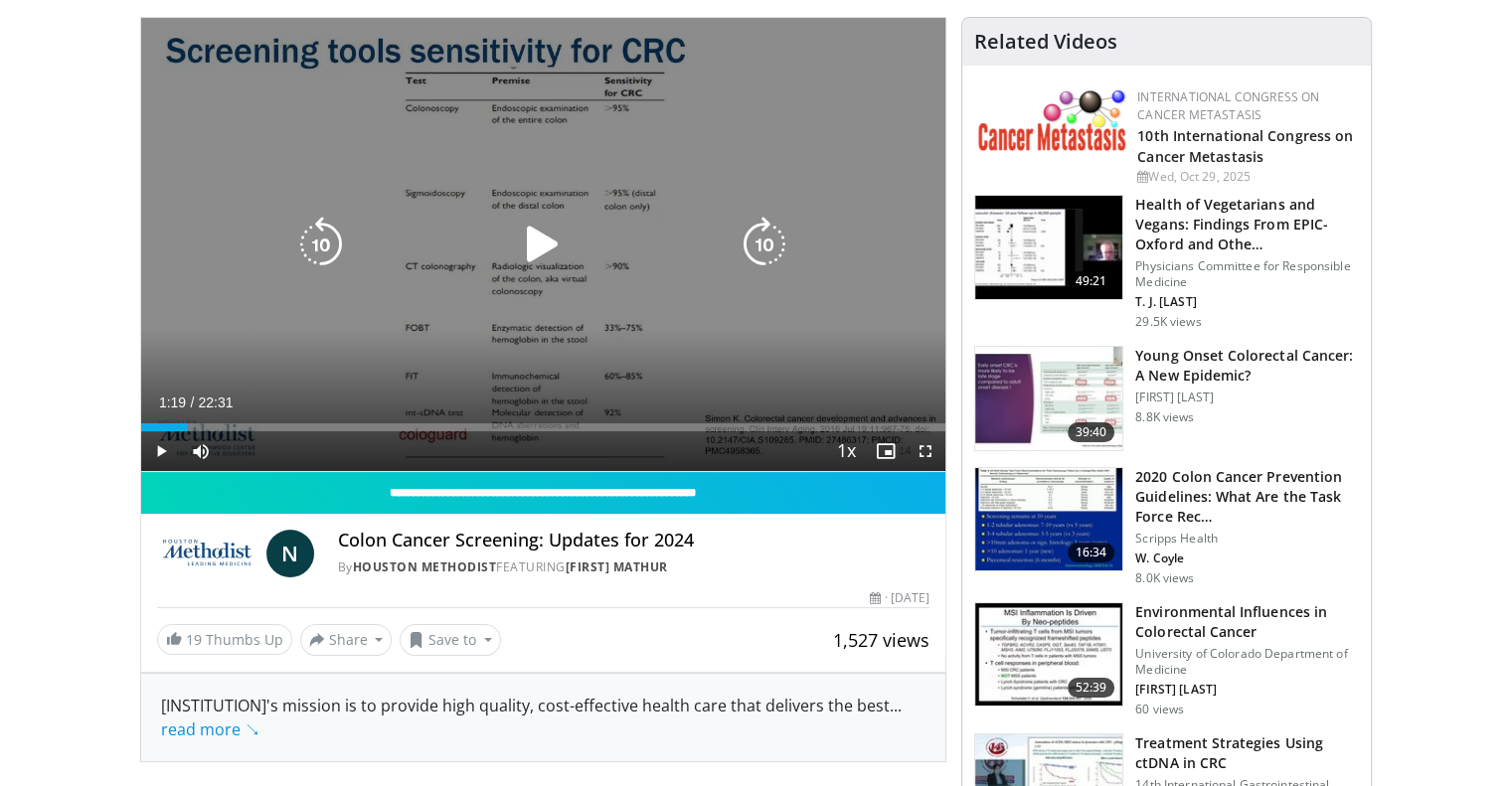 scroll, scrollTop: 135, scrollLeft: 0, axis: vertical 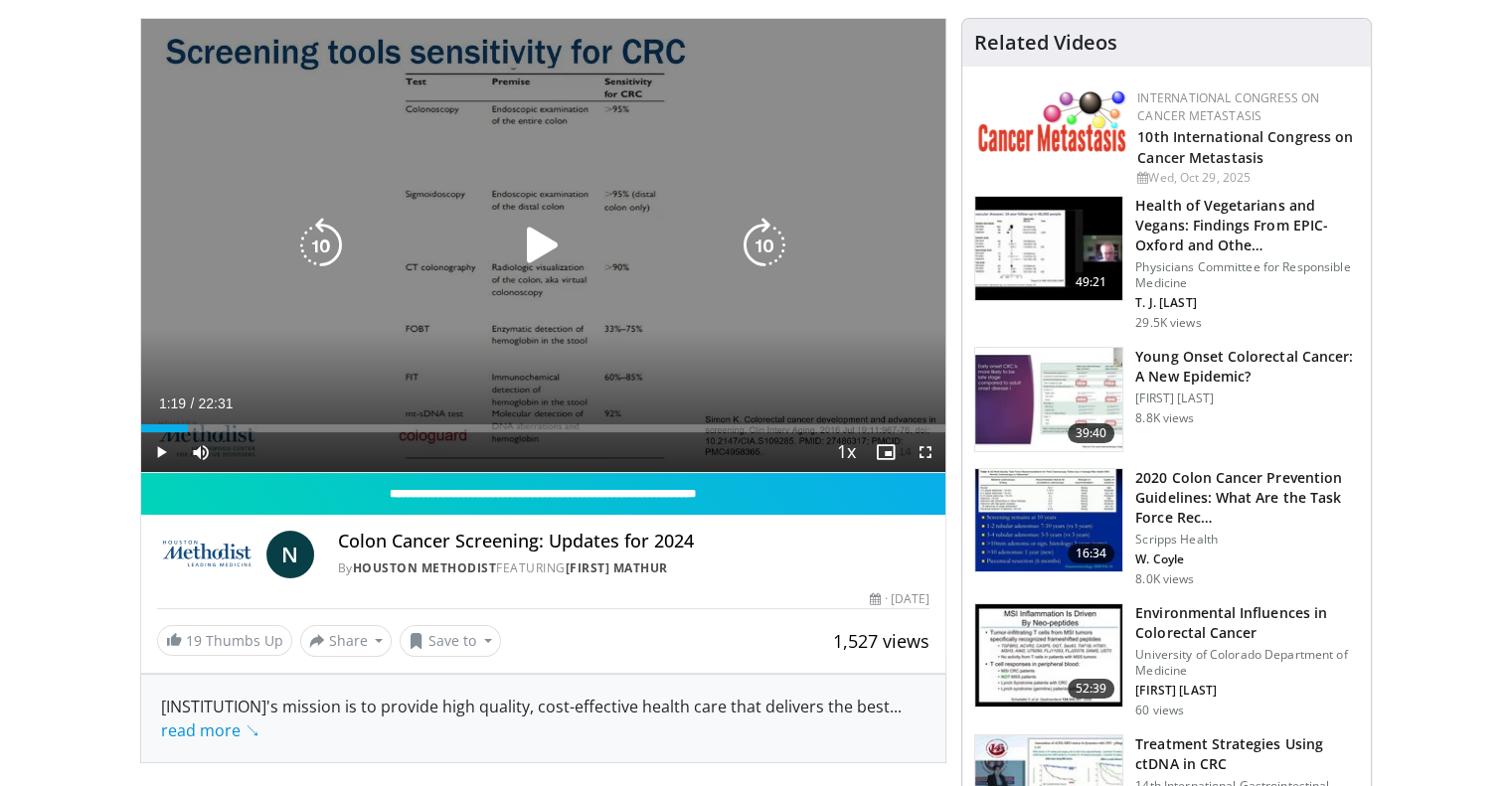 click at bounding box center [543, 245] 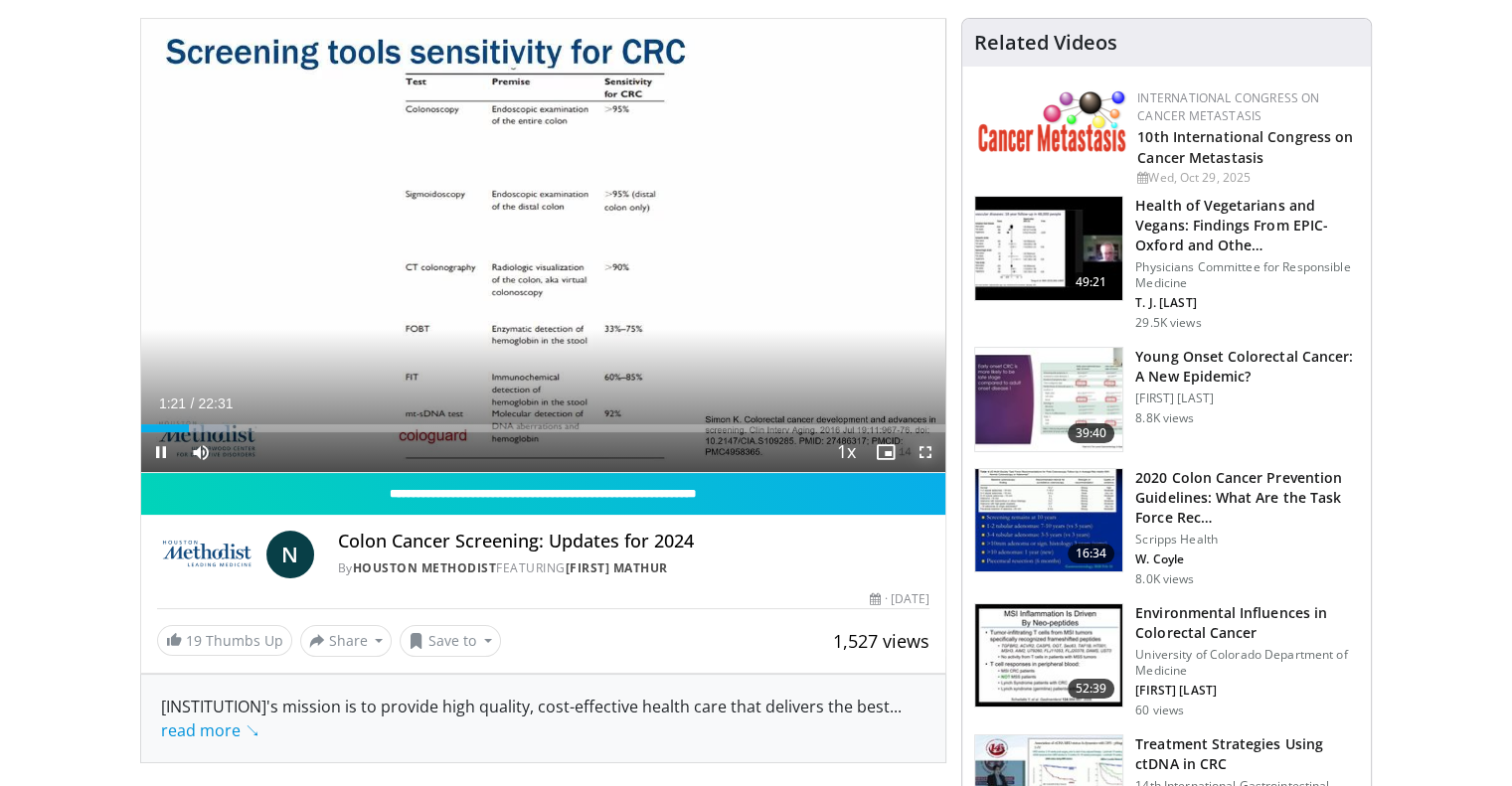 click at bounding box center [925, 452] 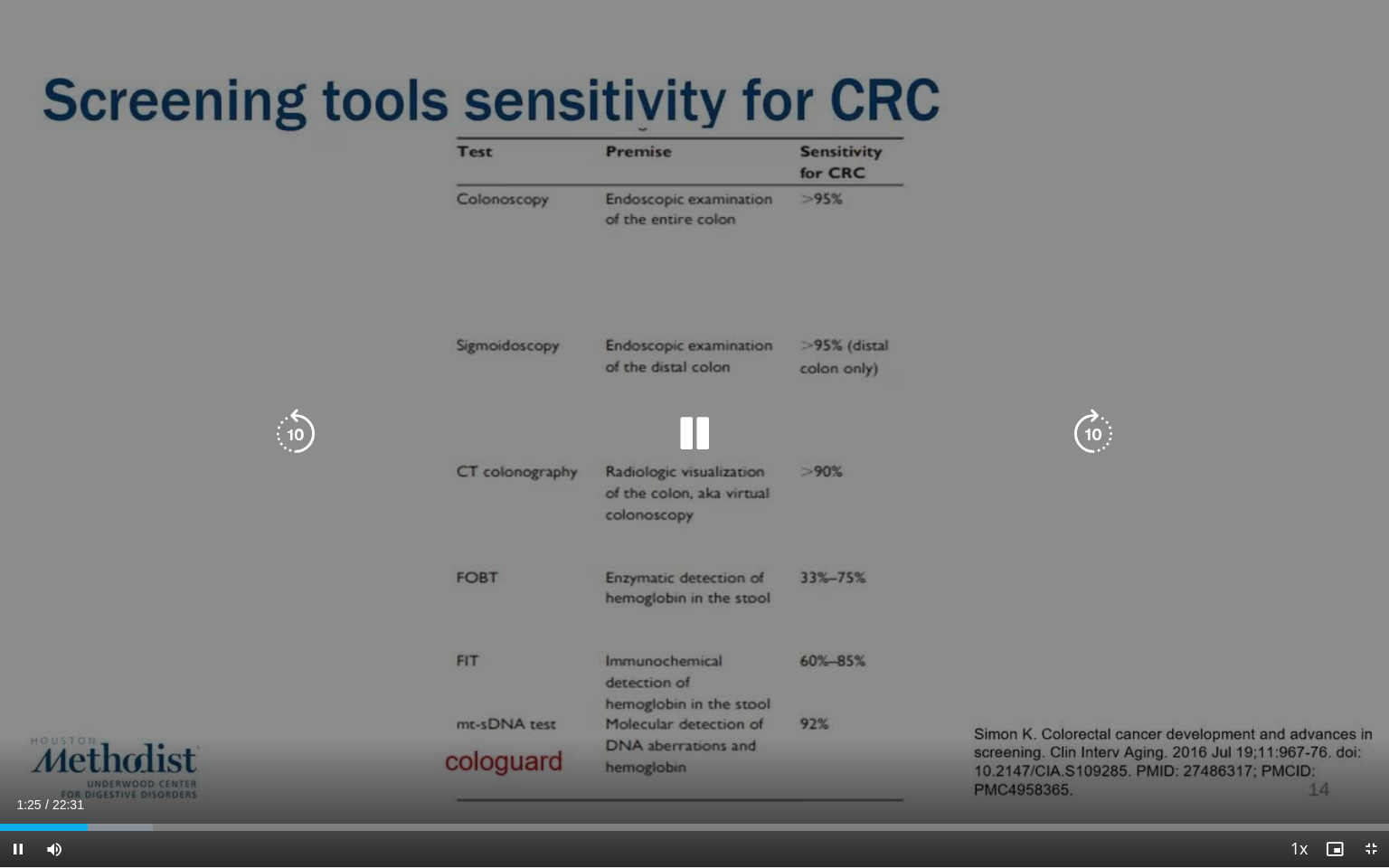click at bounding box center (694, 434) 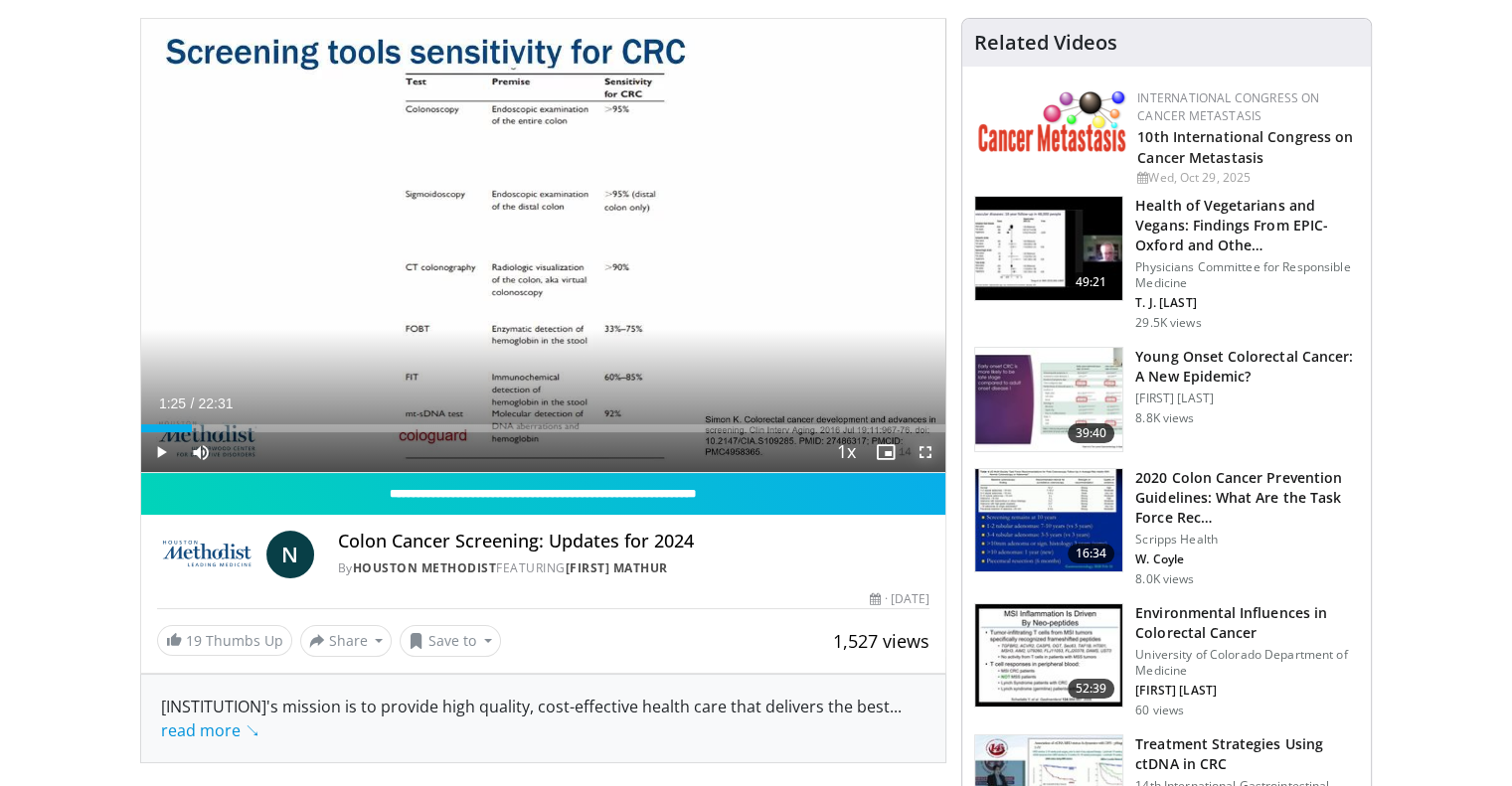 click at bounding box center [925, 452] 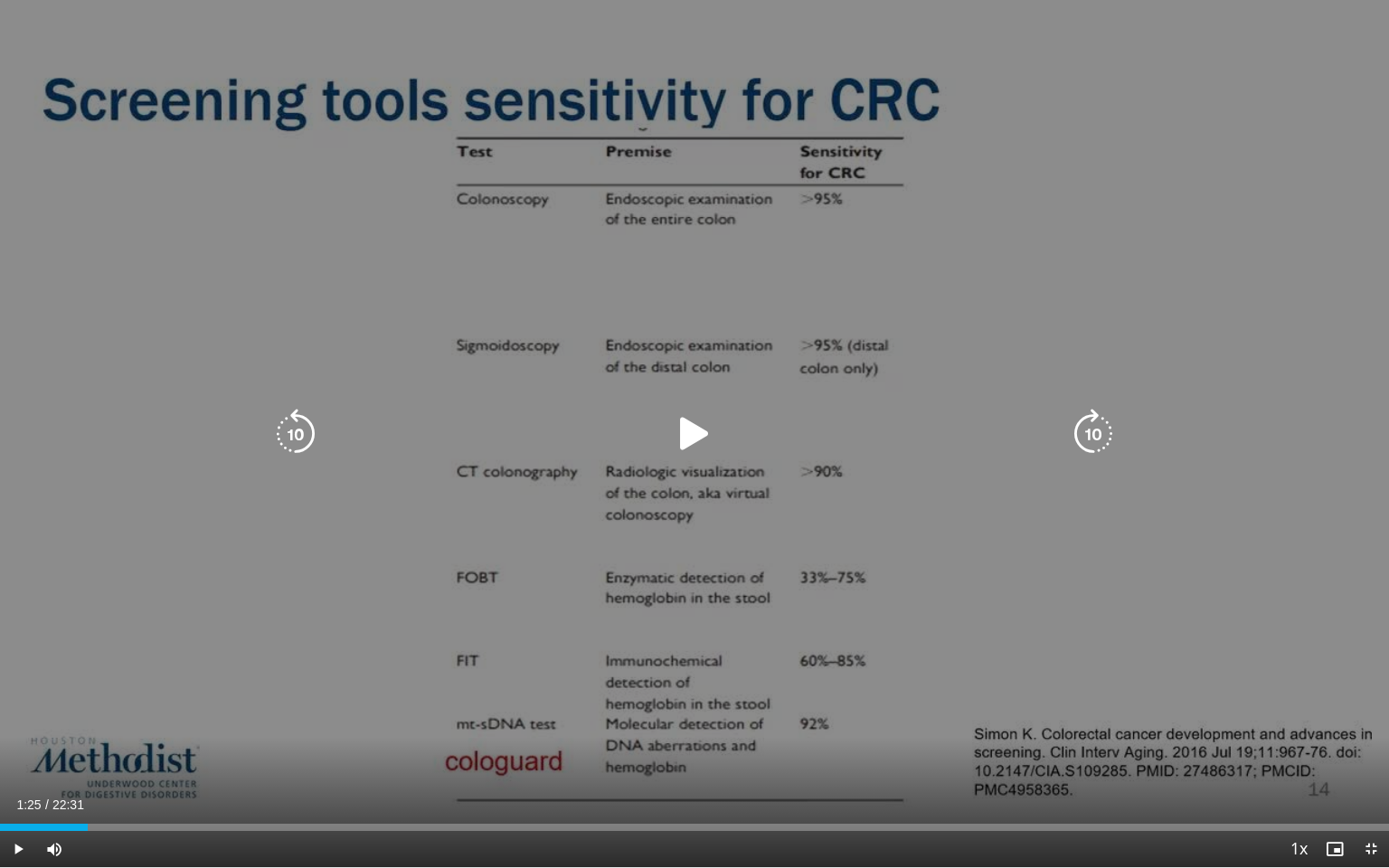 click at bounding box center (694, 434) 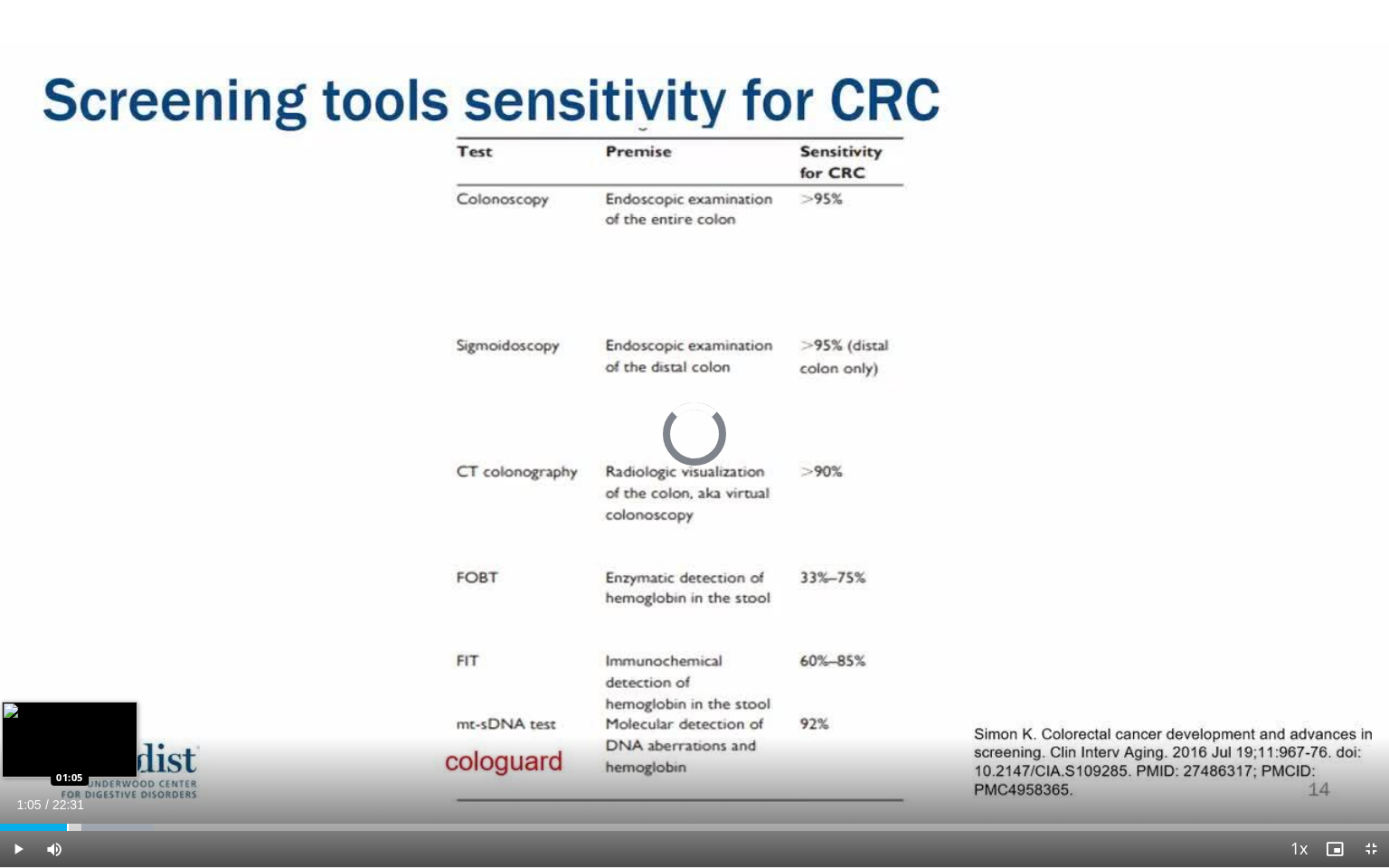click at bounding box center (68, 827) 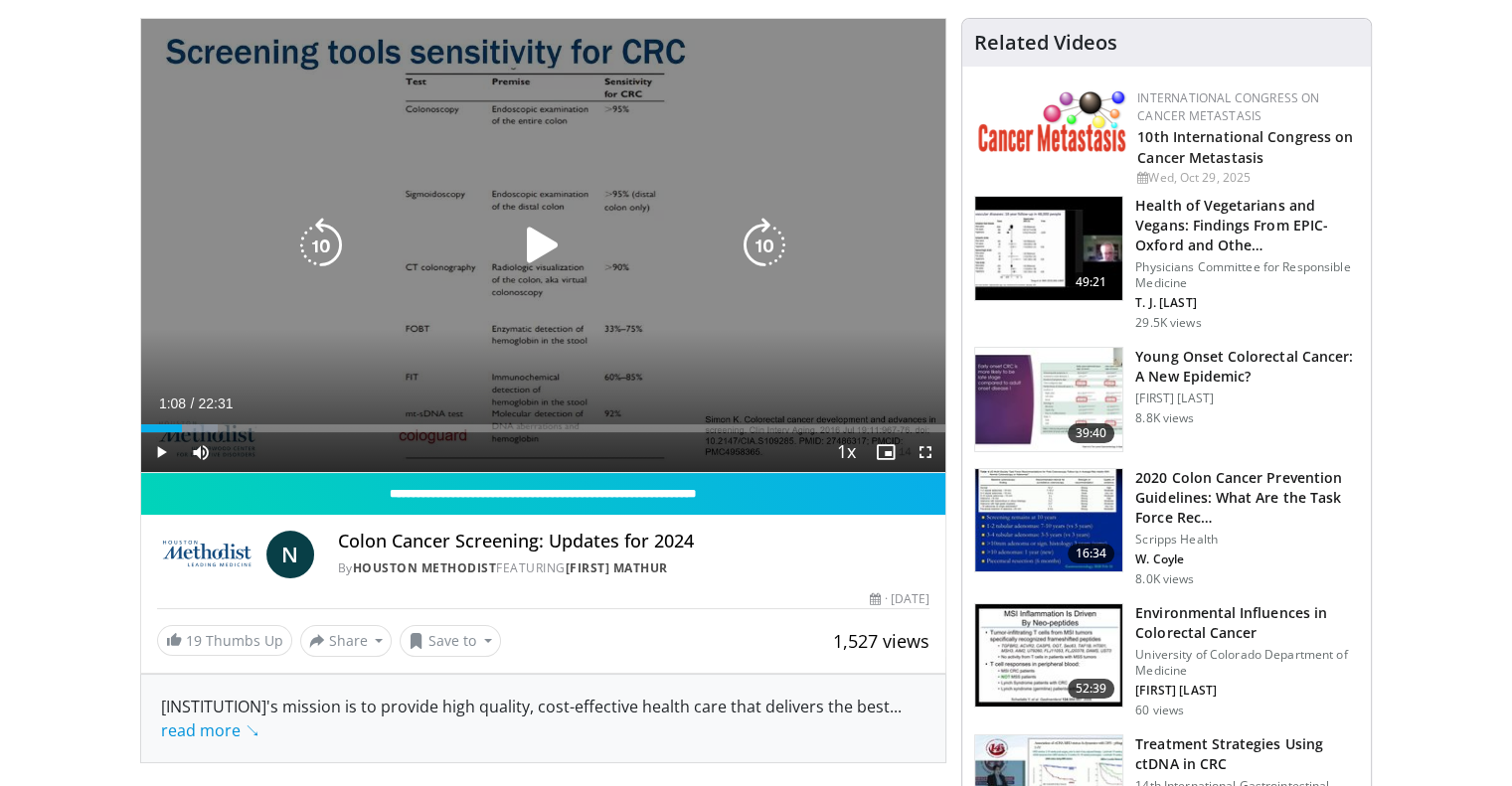 click at bounding box center (543, 245) 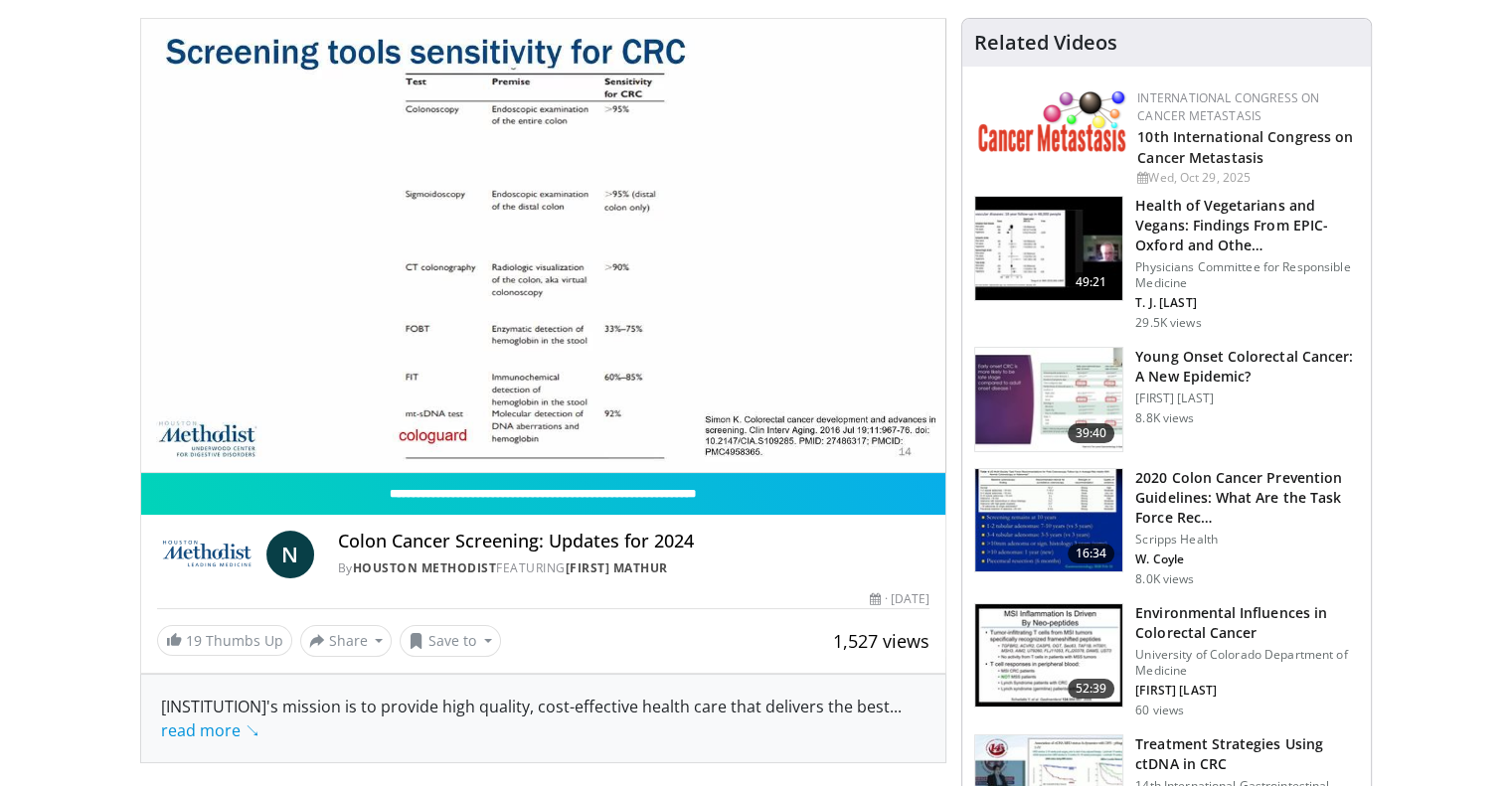 click on "[INSTITUTION]'s mission is to provide high quality, cost-effective health care that delivers the best  ... read more ↘  value to the people we serve in a spiritual environment of caring in association with internationally recognized teaching and research. For a full listing of current courses offering CME credit, visit  learn.[INSTITUTION].org To access our library of previously recorded activities, visit  watch.[INSTITUTION].org . Please direct all further inquiries to  cme@[EXAMPLE.COM] . ↖ read less" at bounding box center [544, 718] 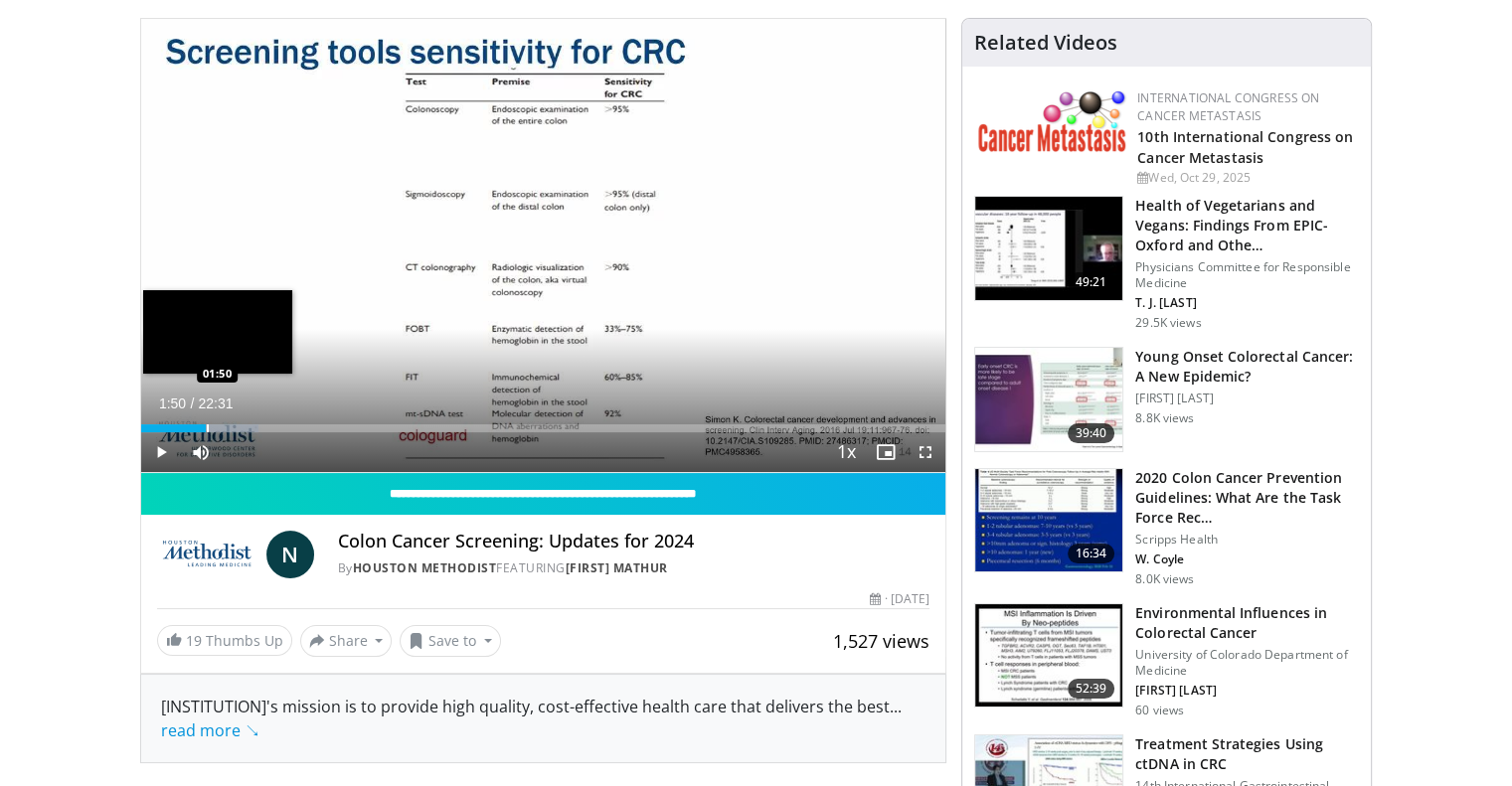 click at bounding box center [208, 428] 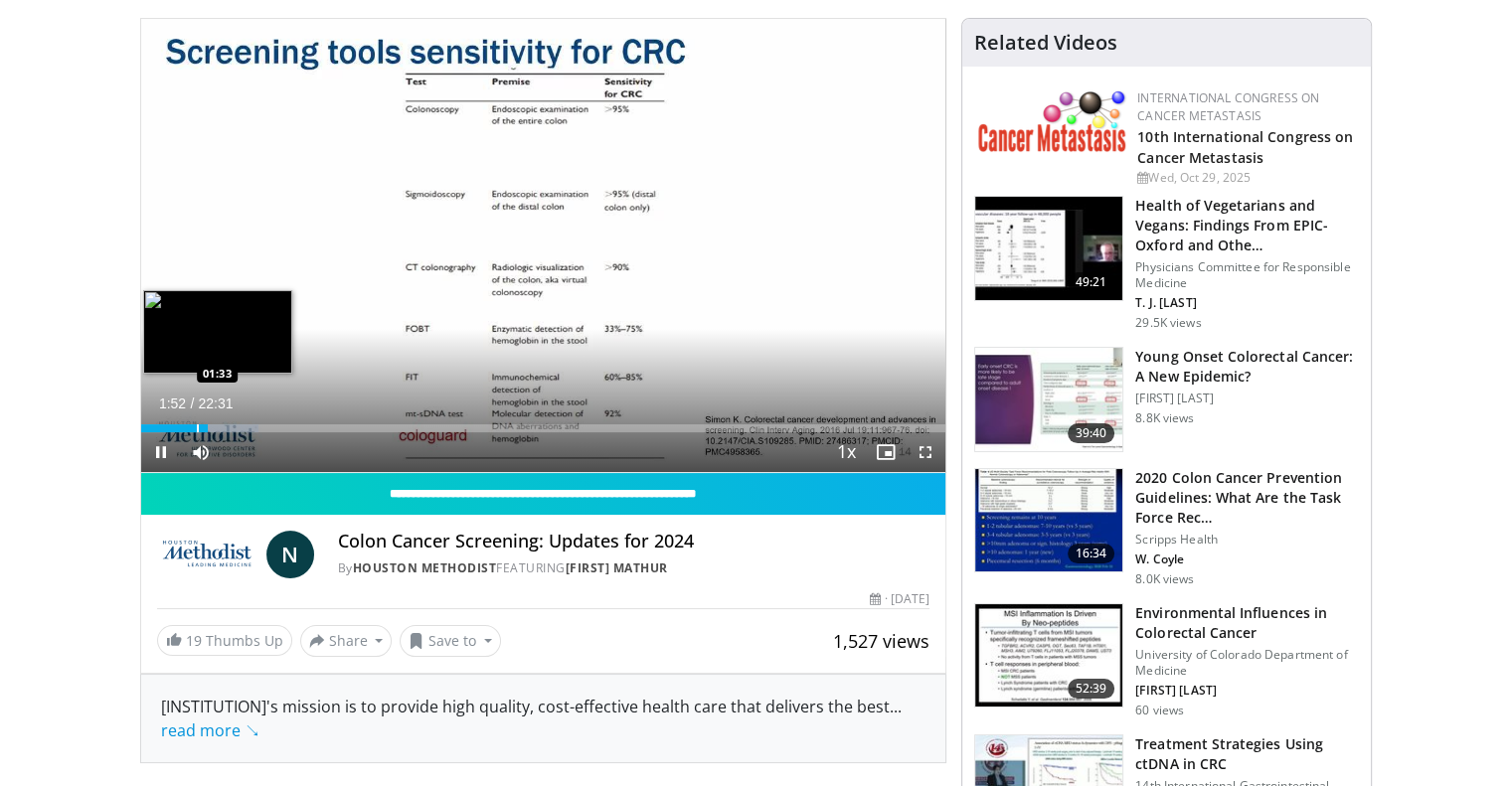 click at bounding box center [198, 428] 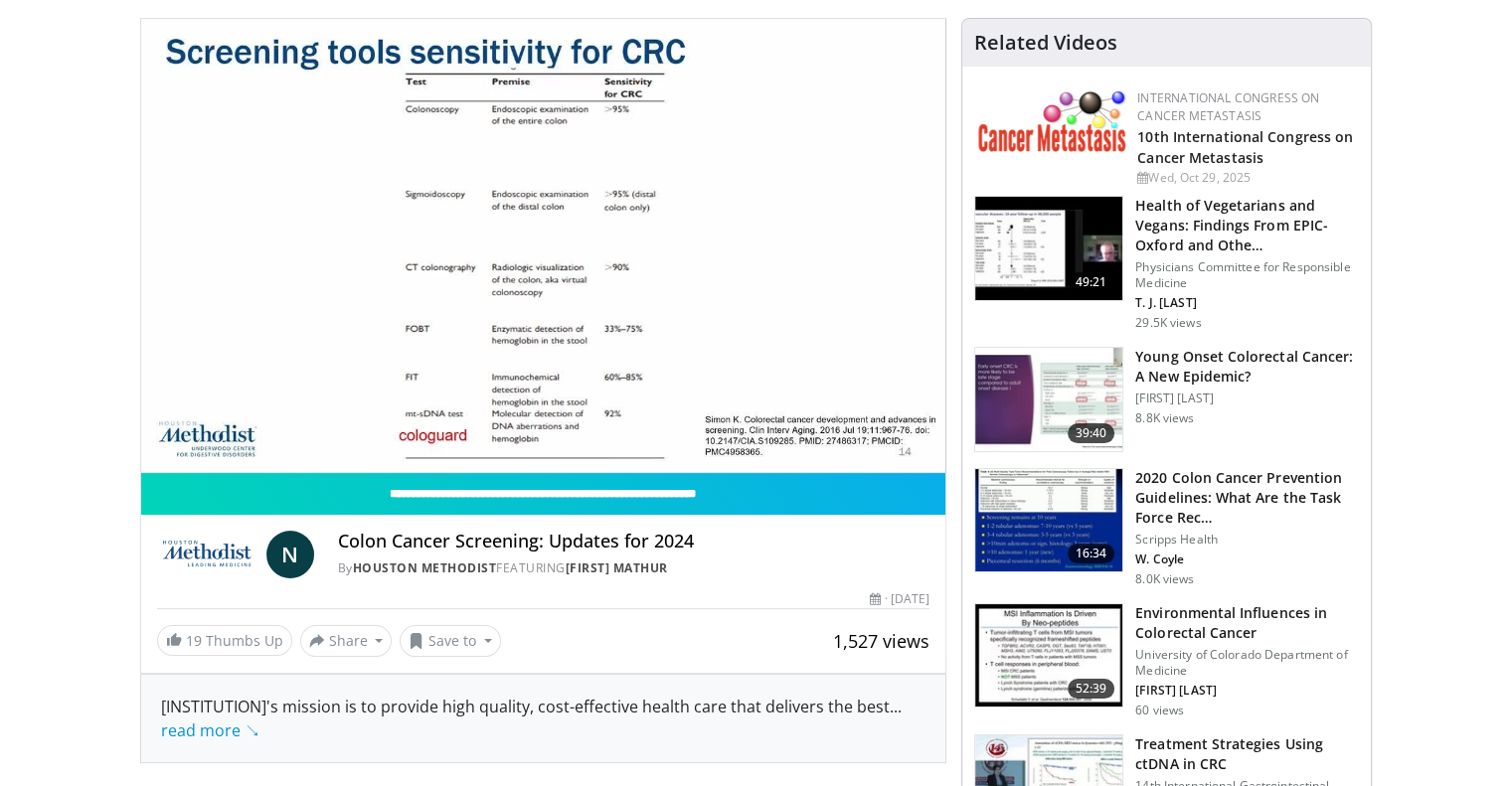 click on "**********" at bounding box center [544, 245] 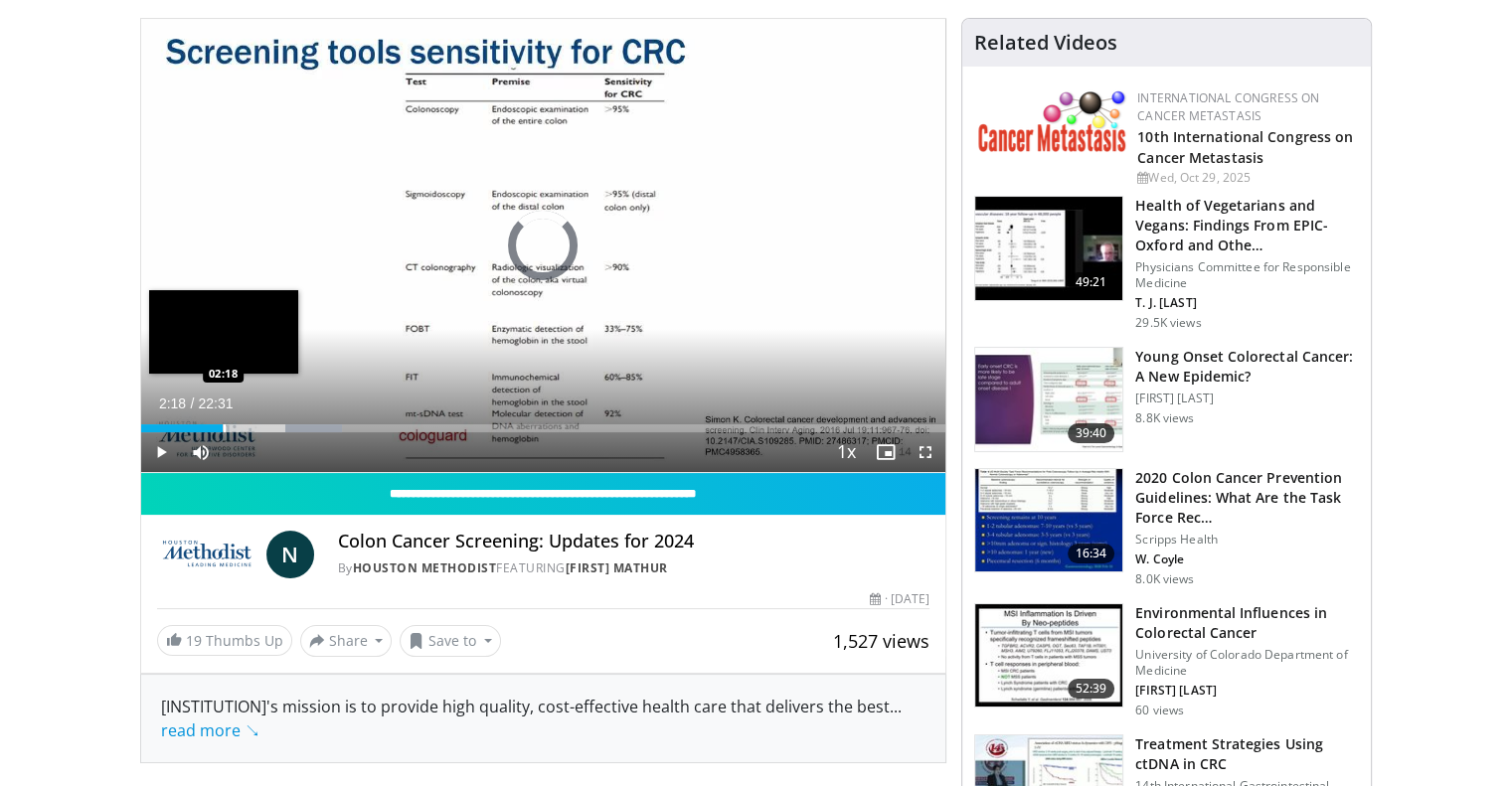 click at bounding box center [225, 428] 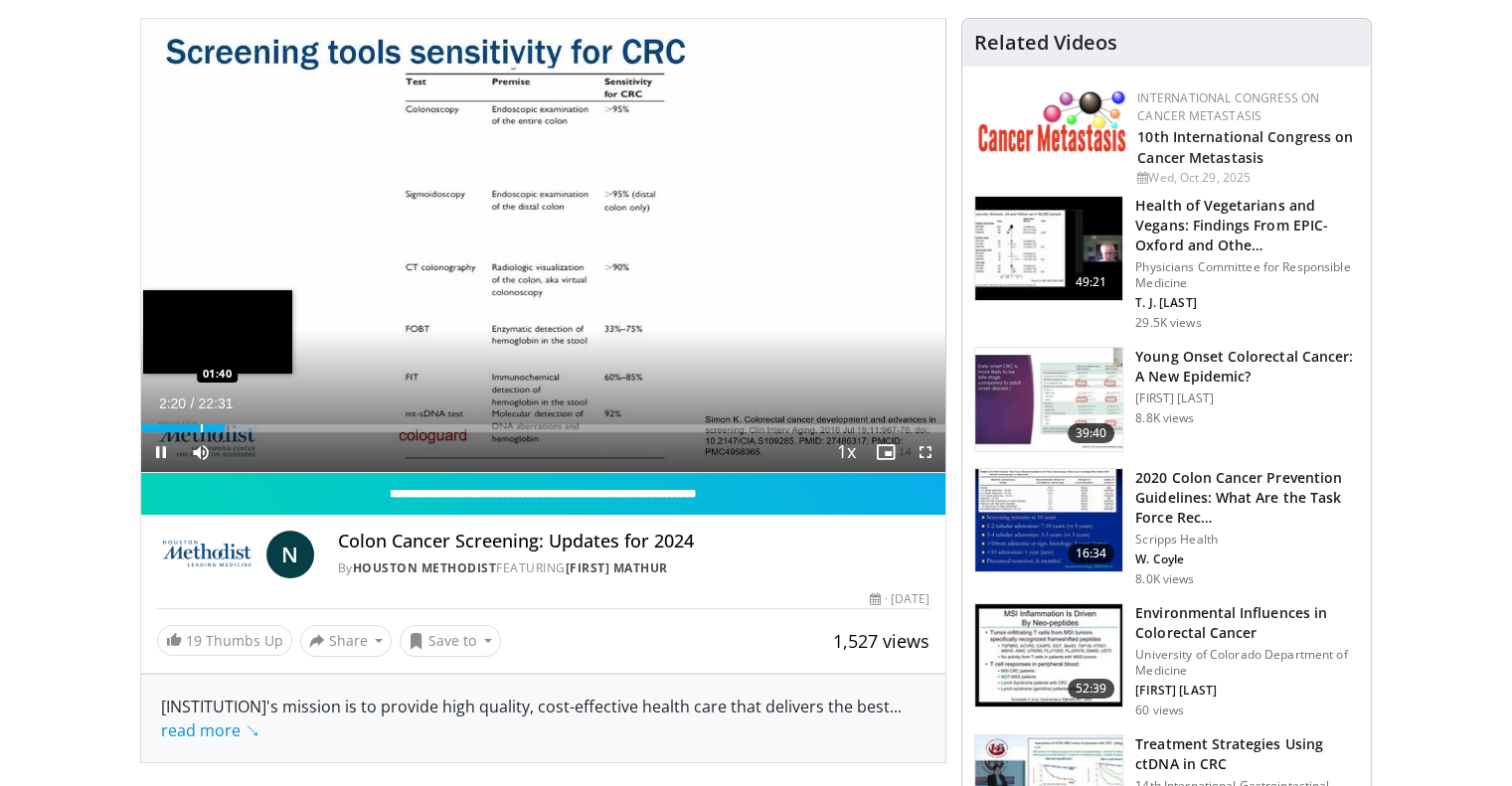 click at bounding box center (202, 428) 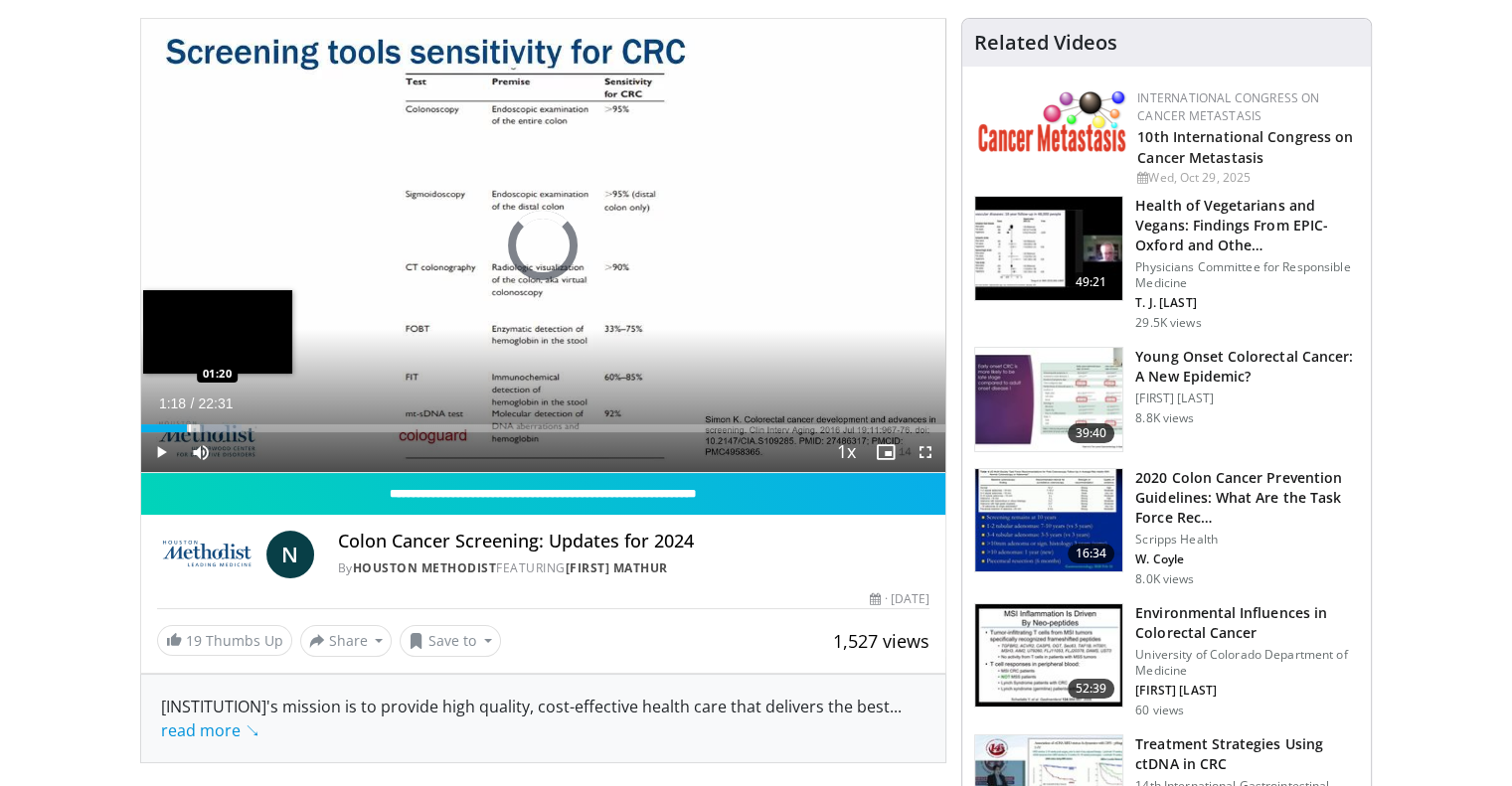 click on "01:18" at bounding box center (164, 428) 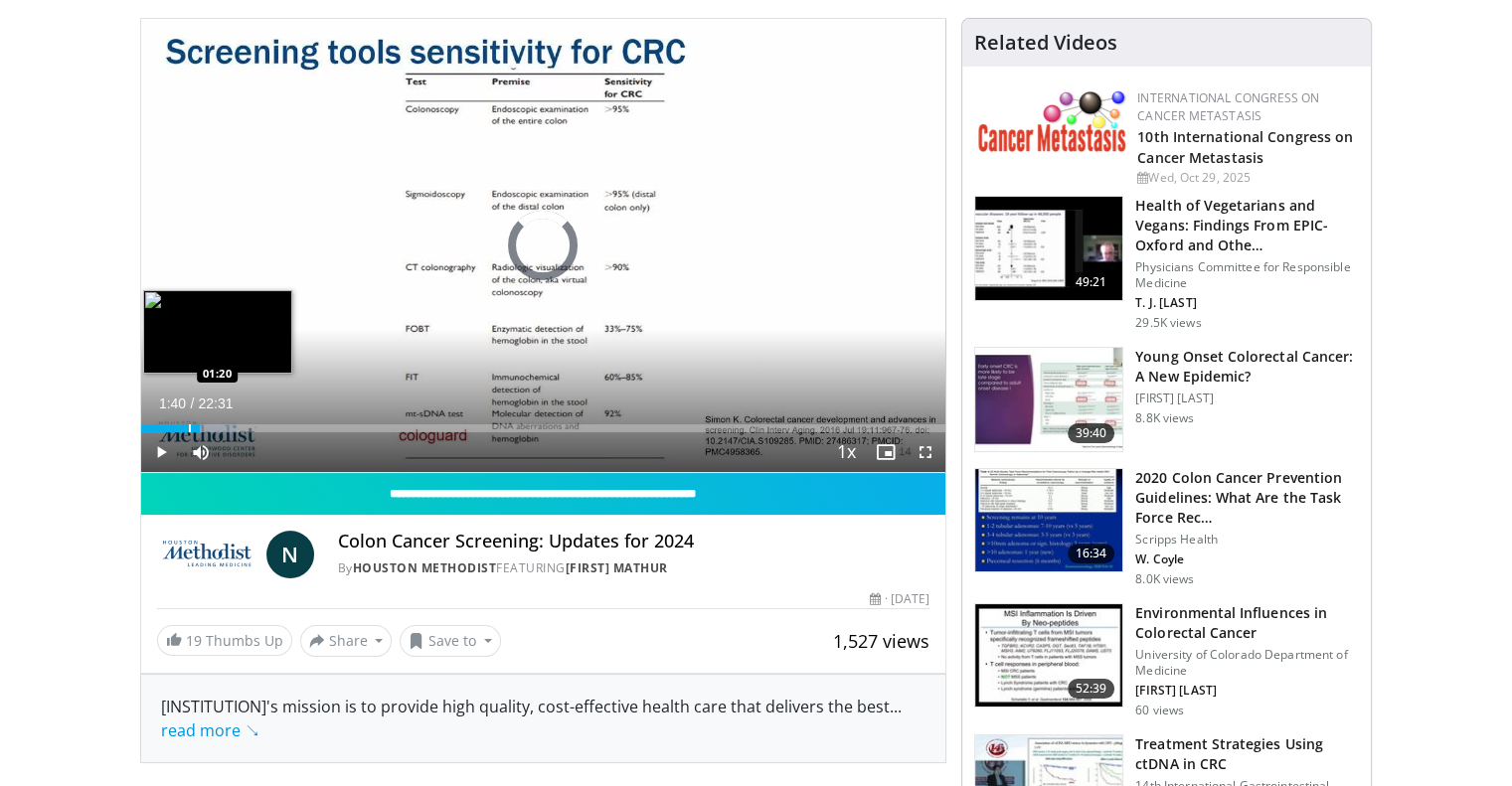 click at bounding box center [190, 428] 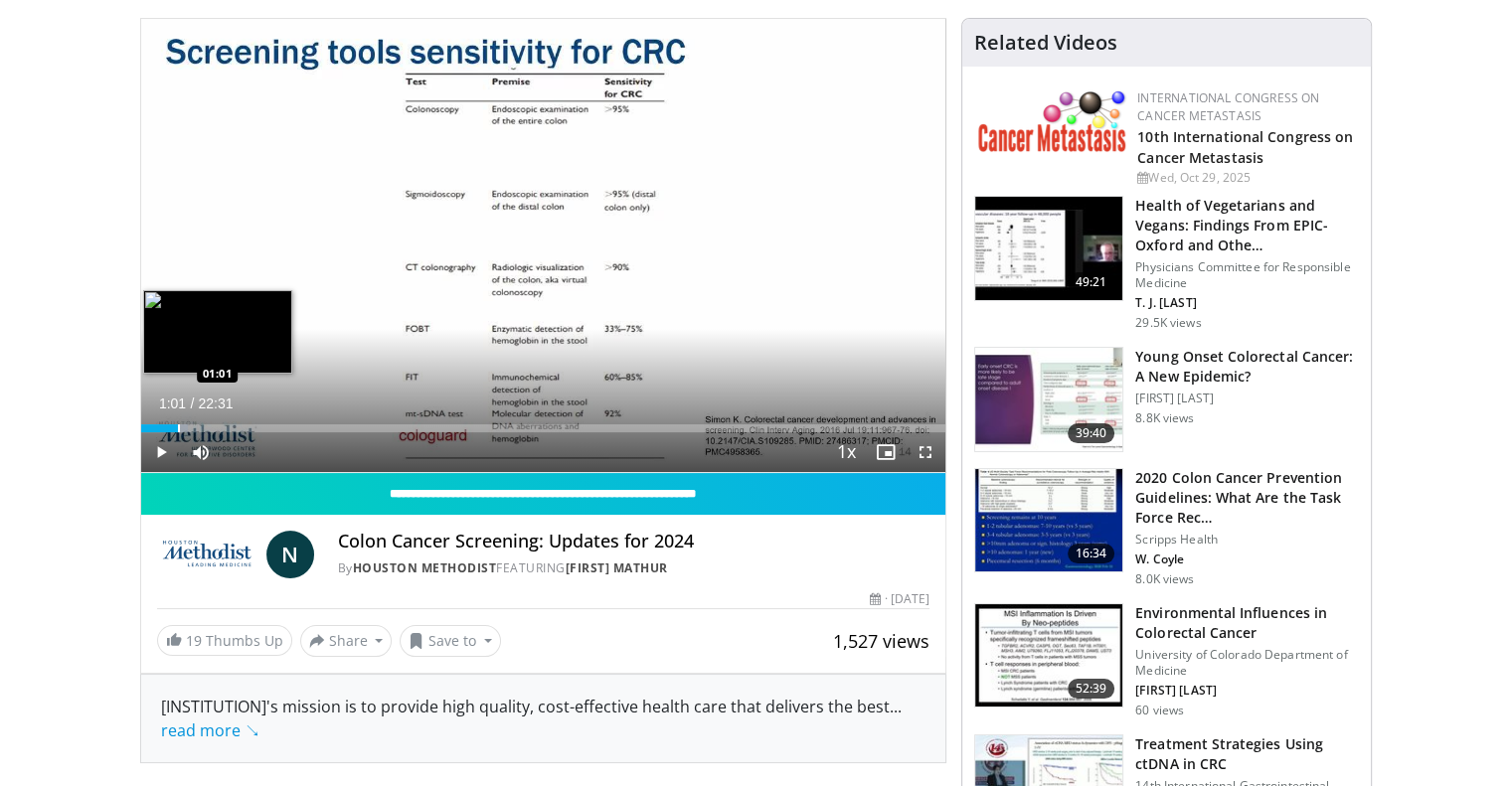 click at bounding box center [179, 428] 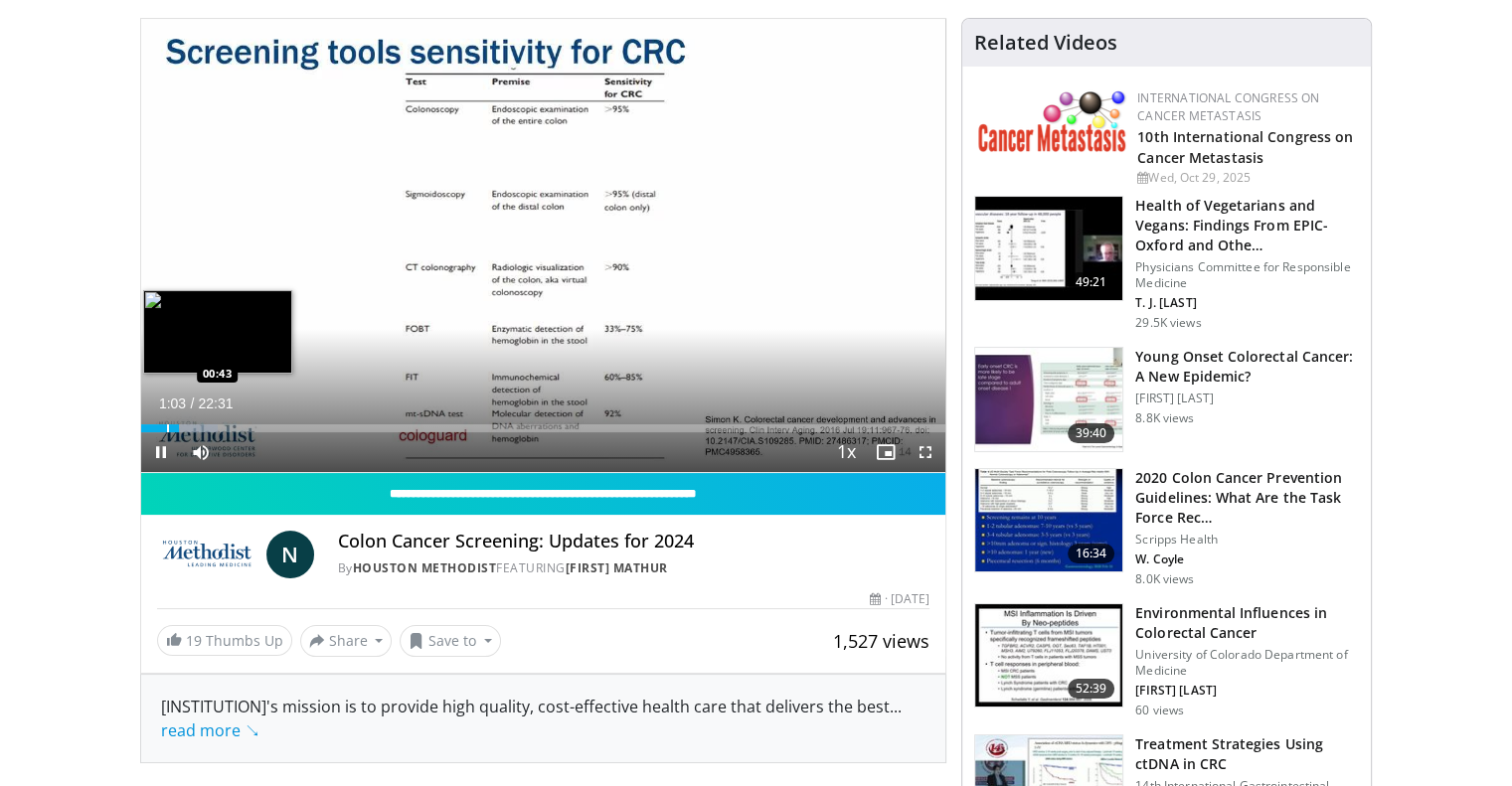 click on "**********" at bounding box center (544, 245) 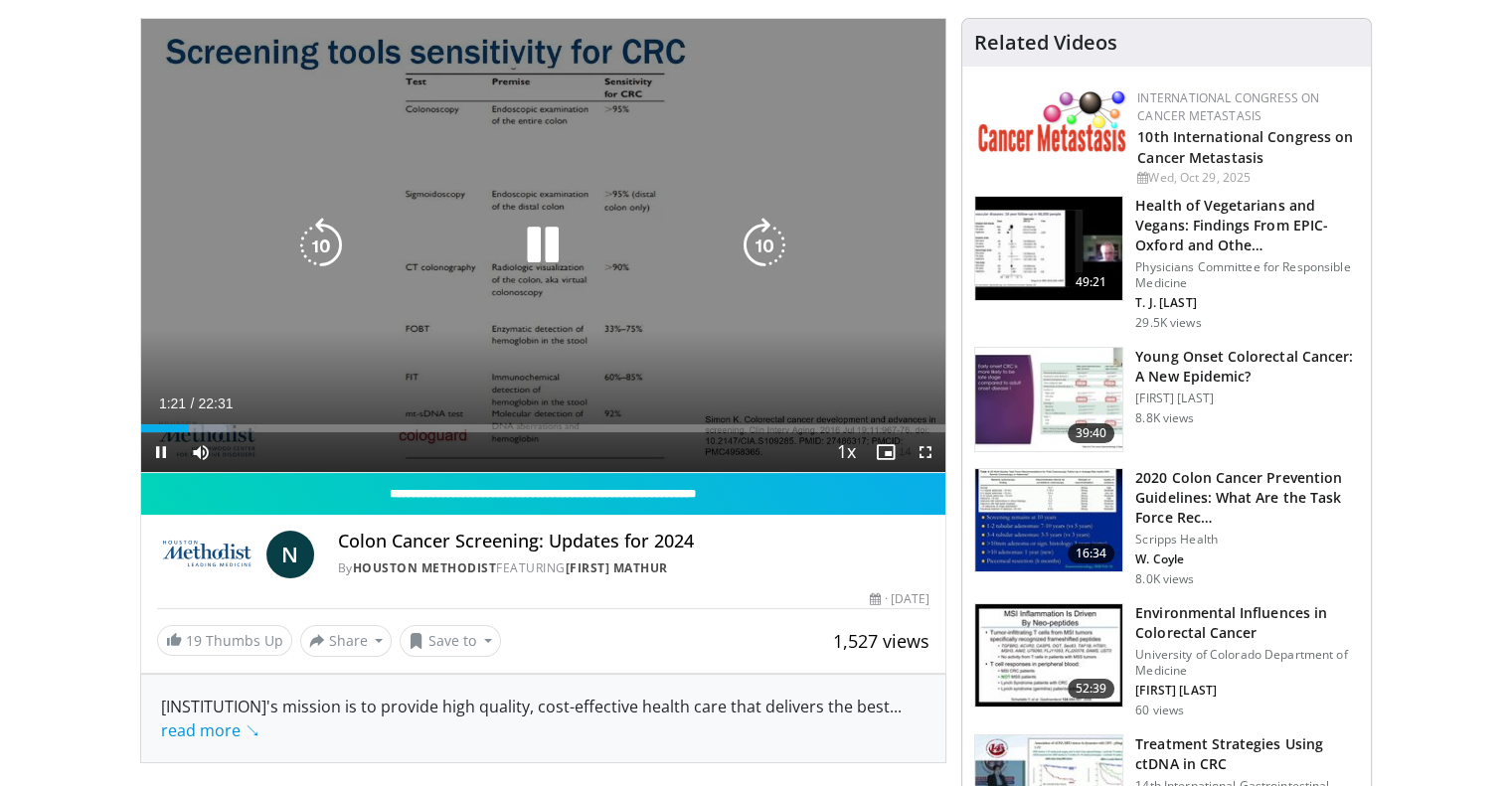 click at bounding box center (321, 245) 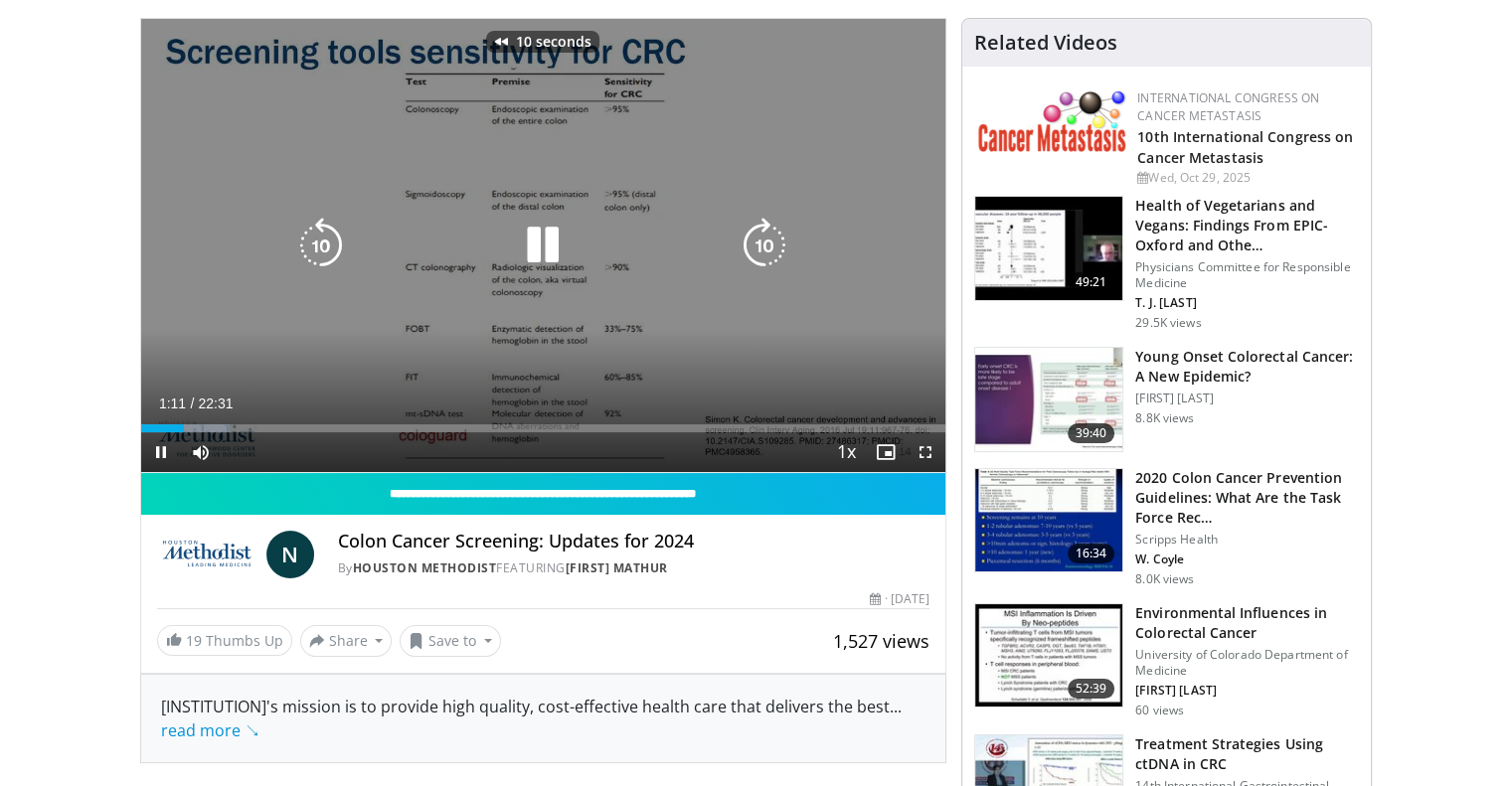 click at bounding box center (321, 245) 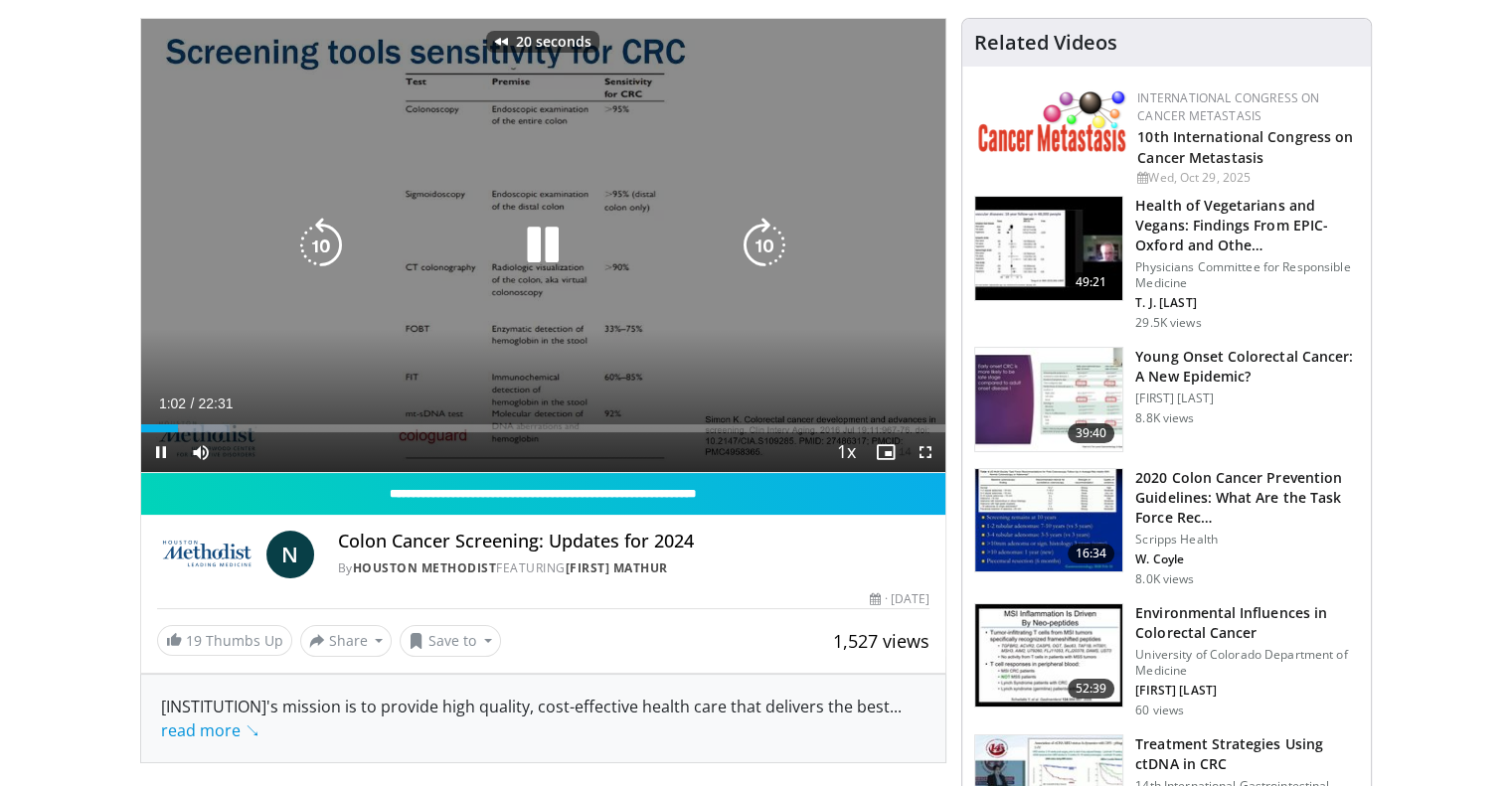 click at bounding box center [321, 245] 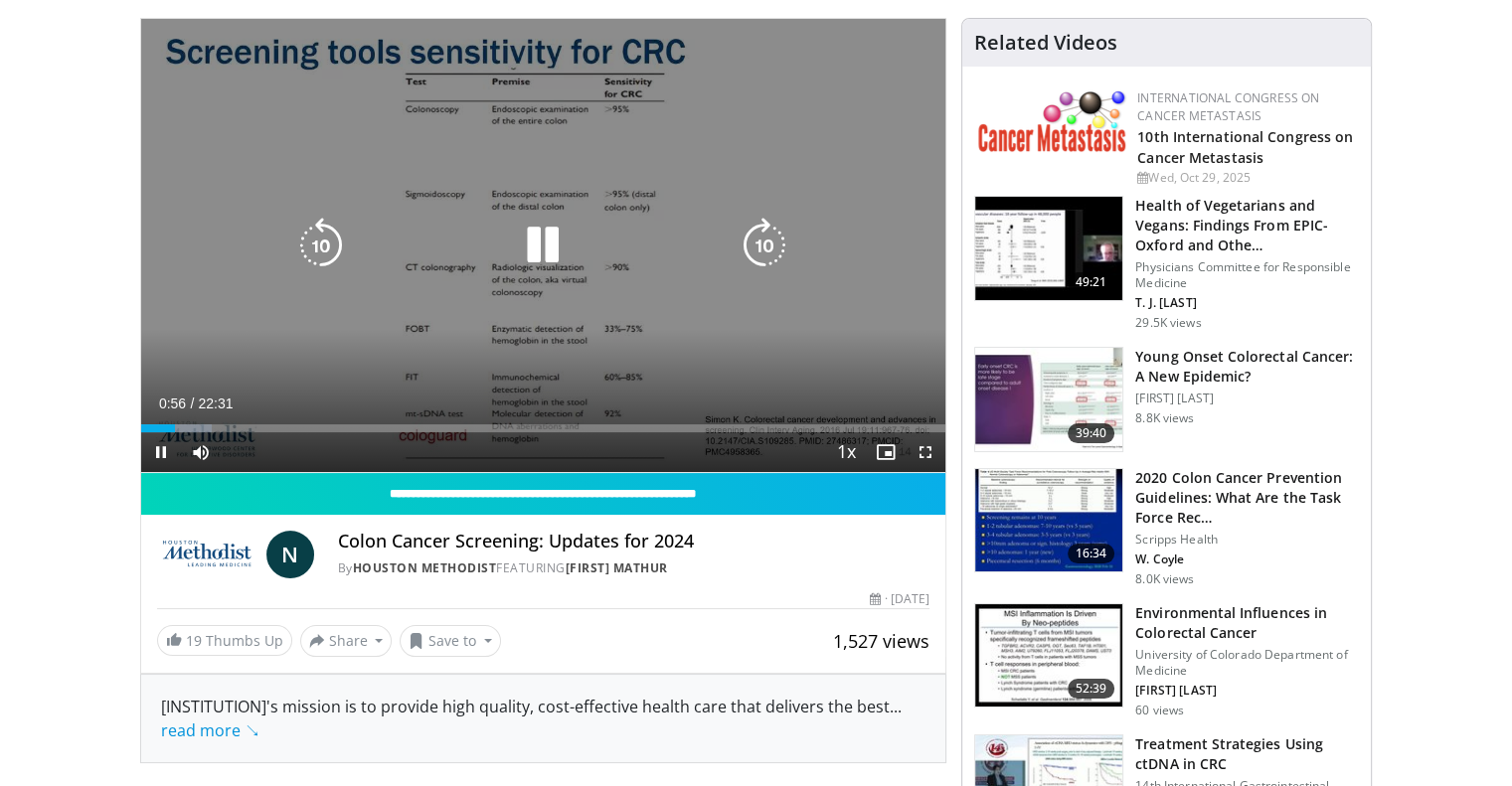 type 